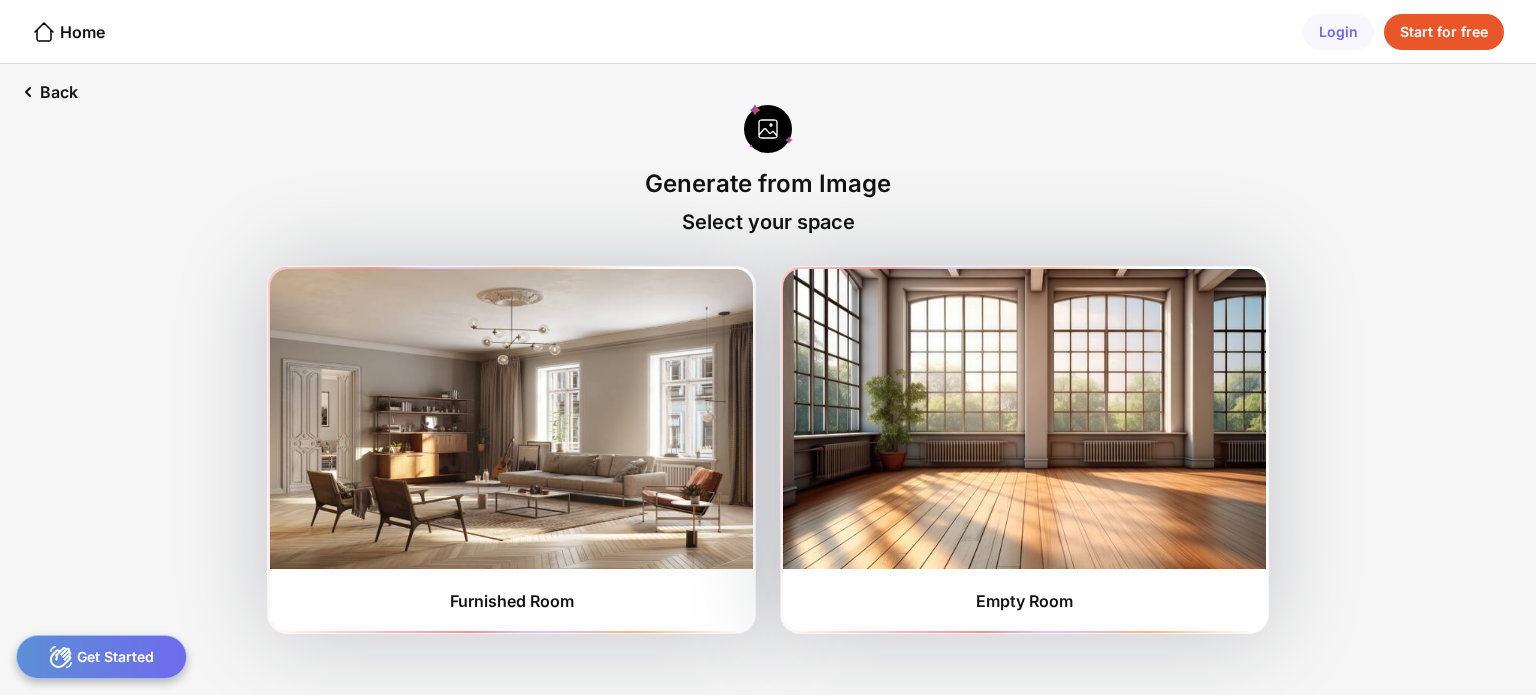 scroll, scrollTop: 0, scrollLeft: 0, axis: both 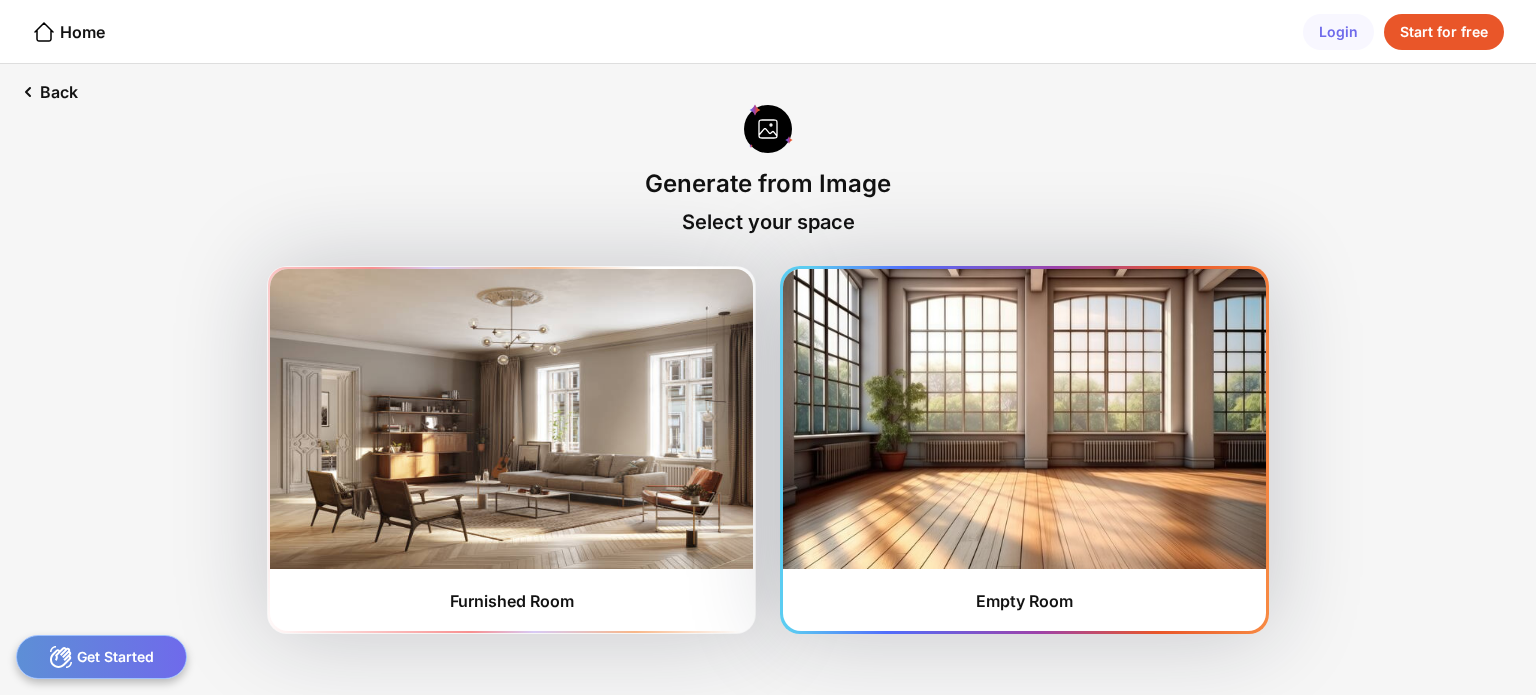 click at bounding box center [1024, 419] 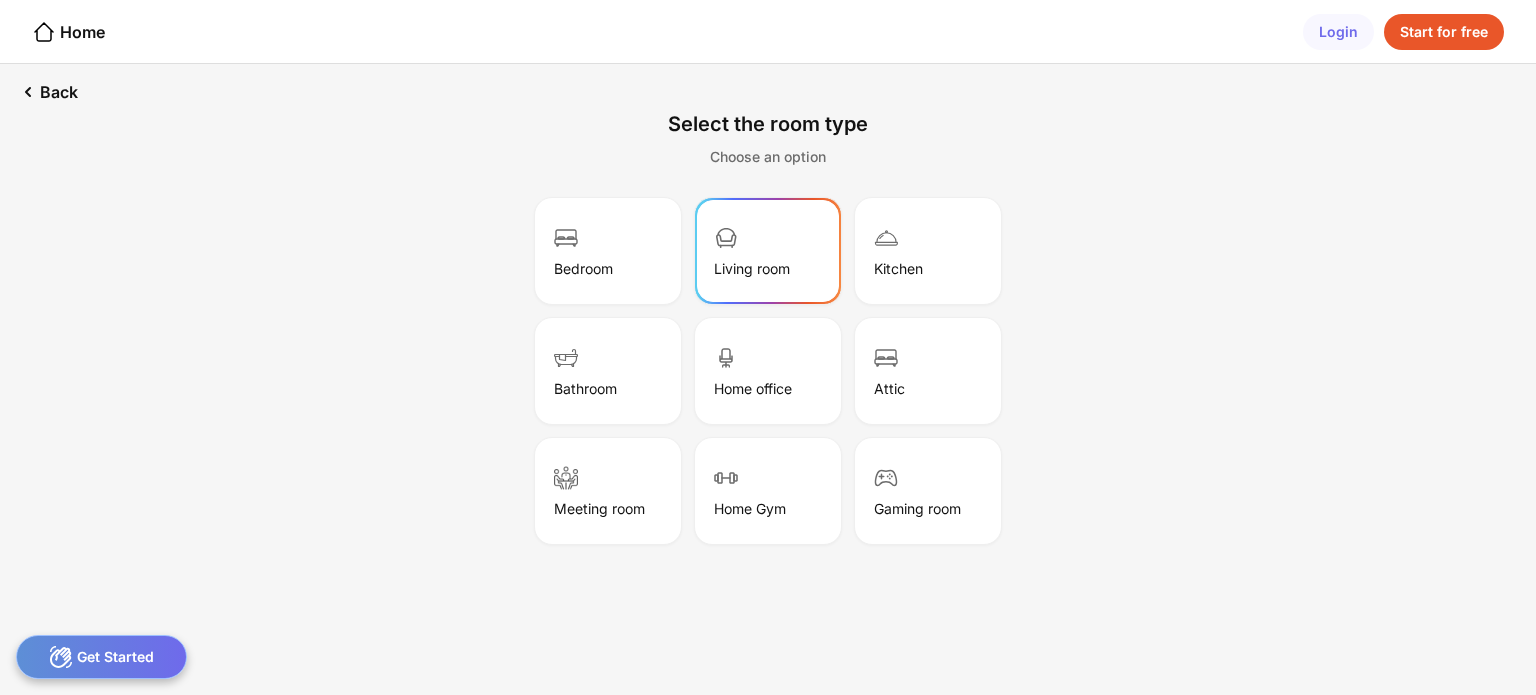 click on "Living room" at bounding box center [768, 251] 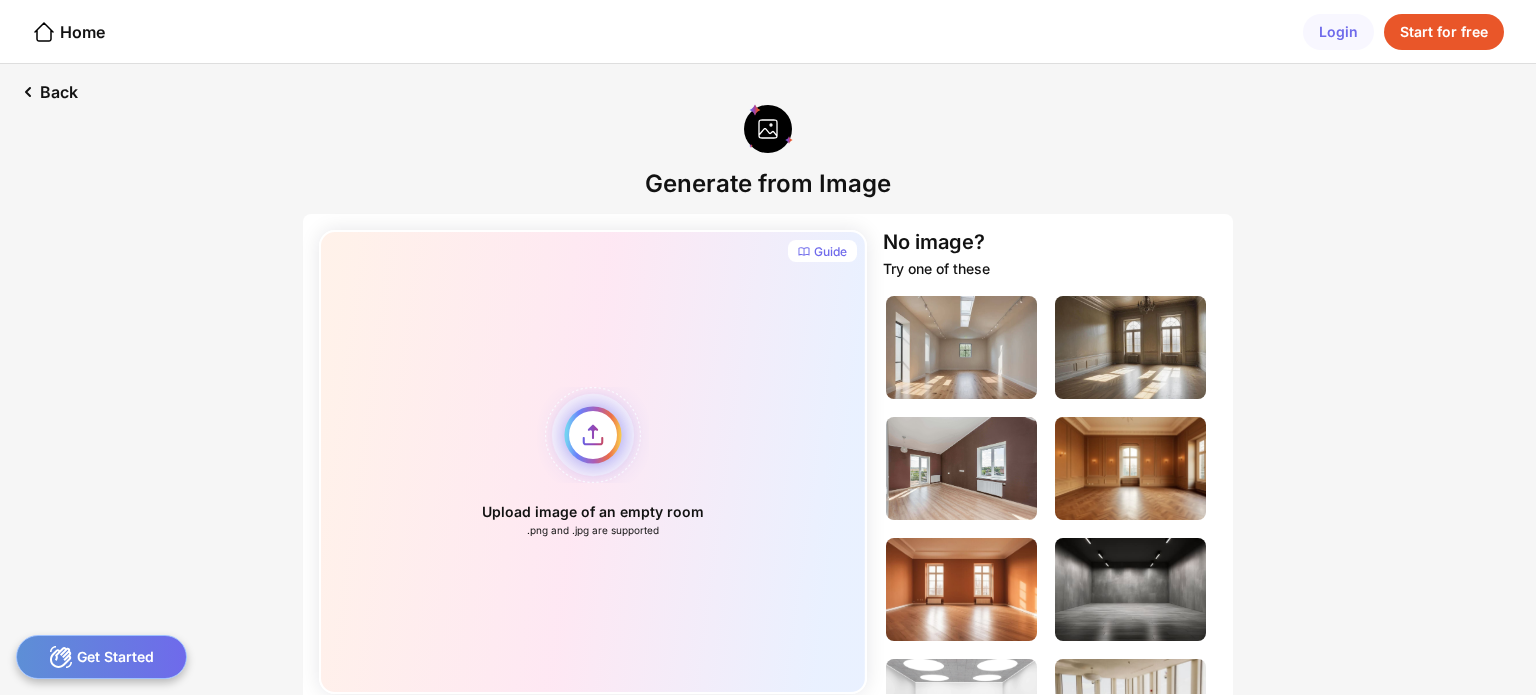 click on "Upload image of an empty room .png and .jpg are supported" at bounding box center [593, 462] 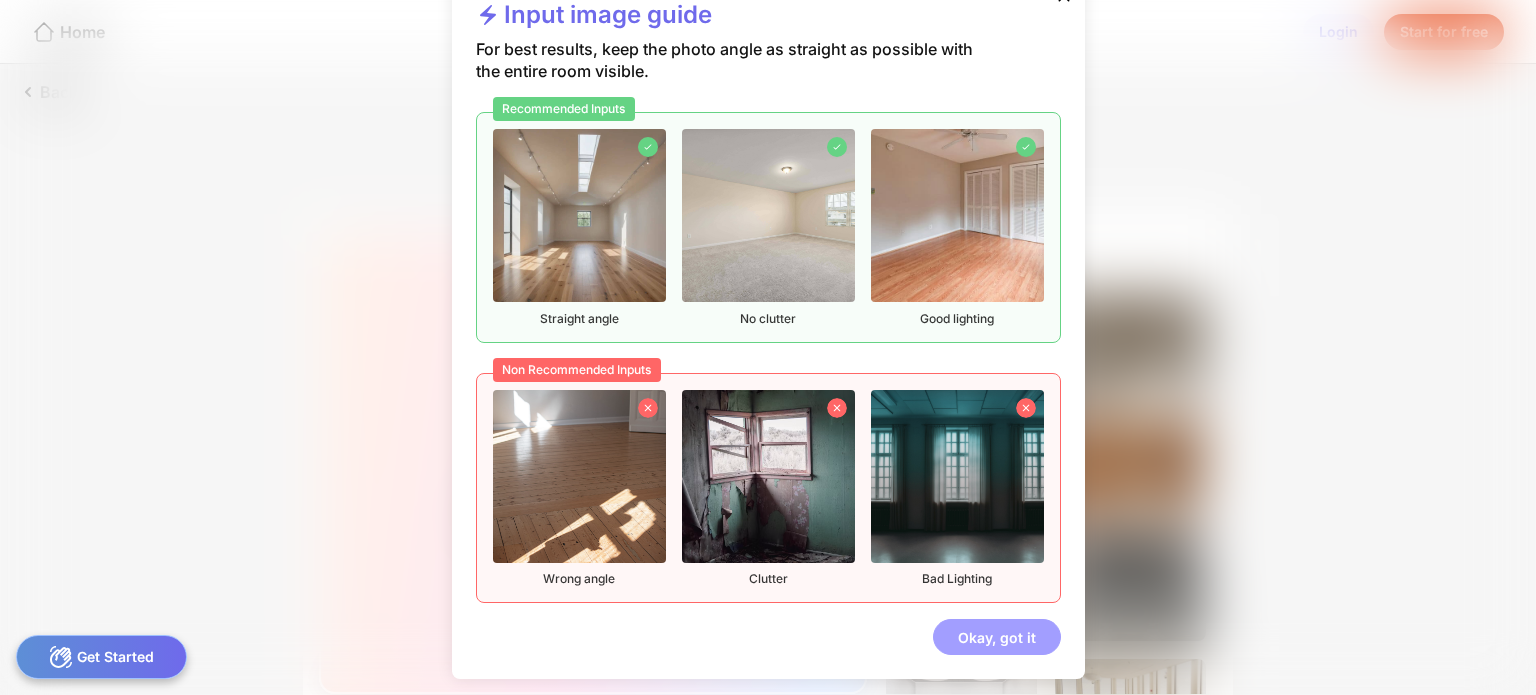 scroll, scrollTop: 39, scrollLeft: 0, axis: vertical 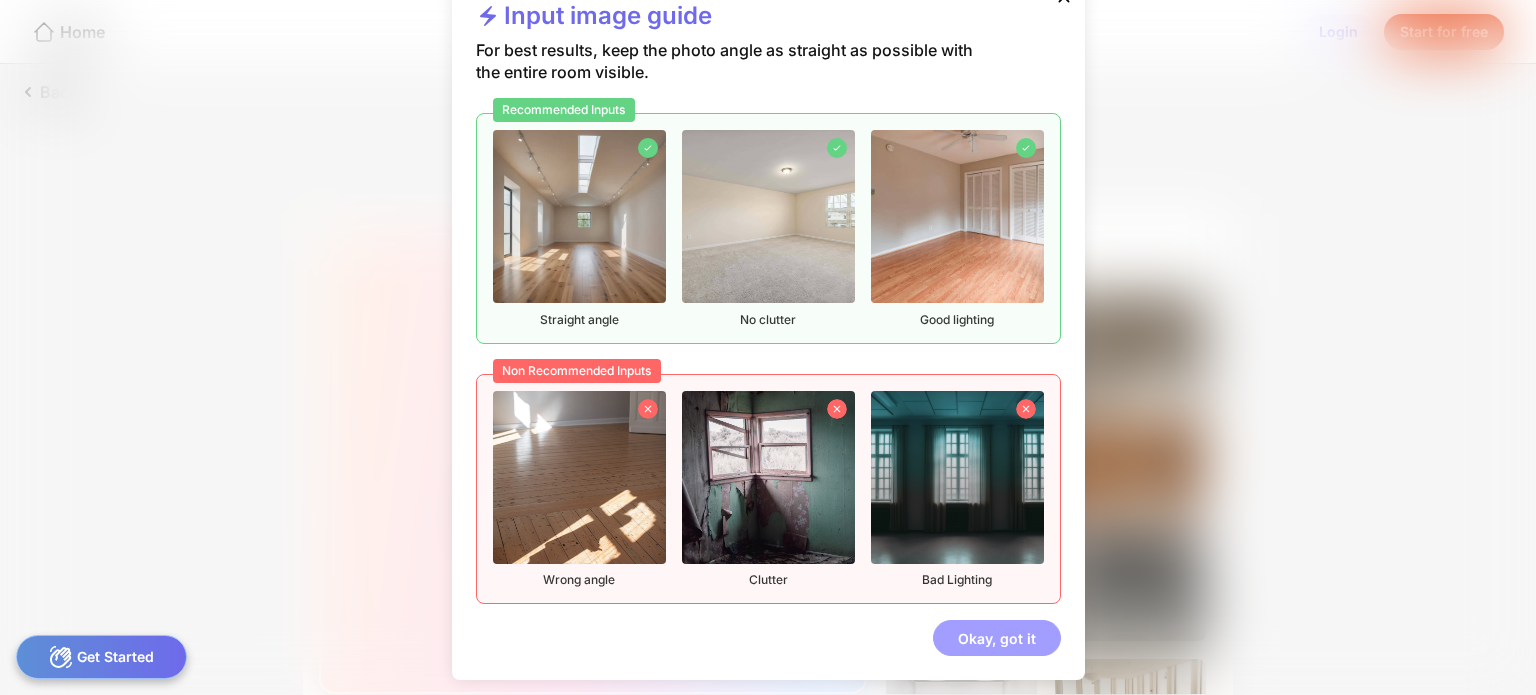click on "Okay, got it" at bounding box center (997, 638) 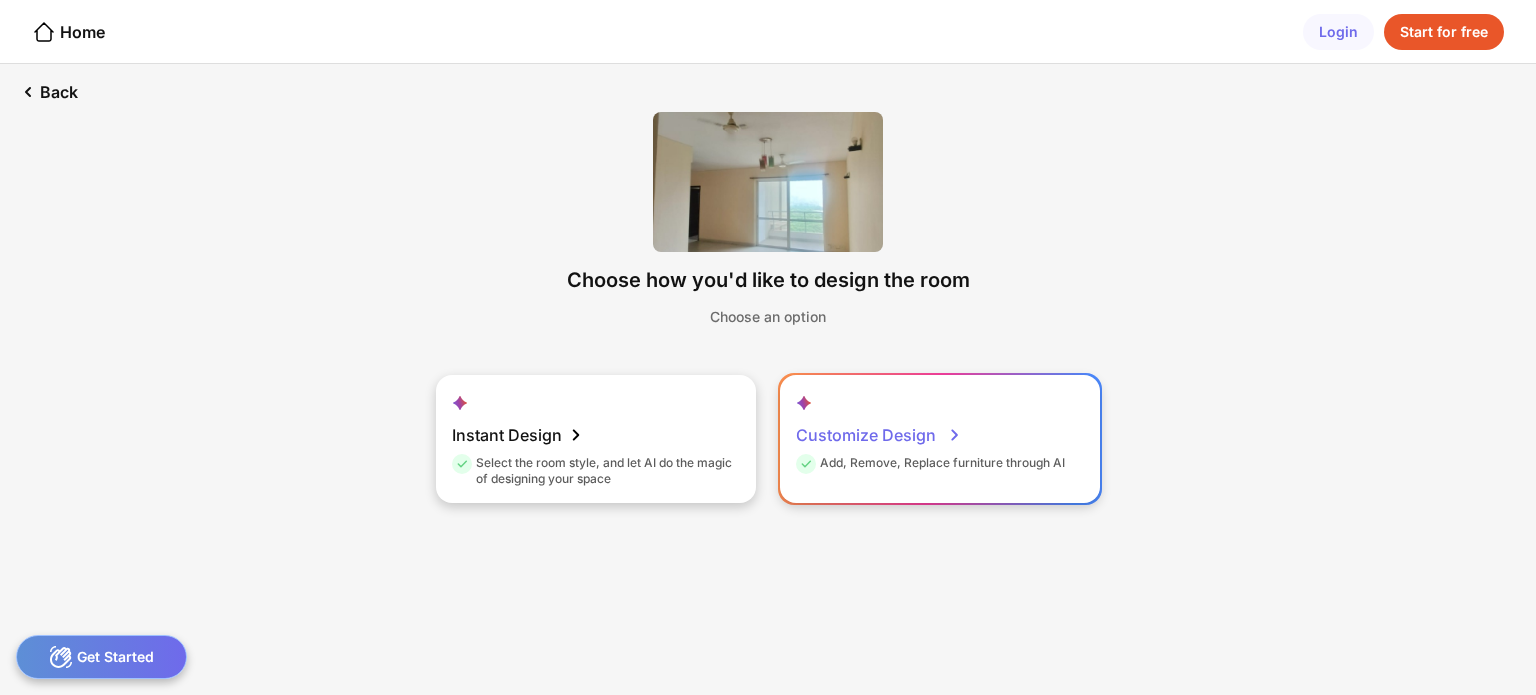 click on "Customize Design" at bounding box center (879, 435) 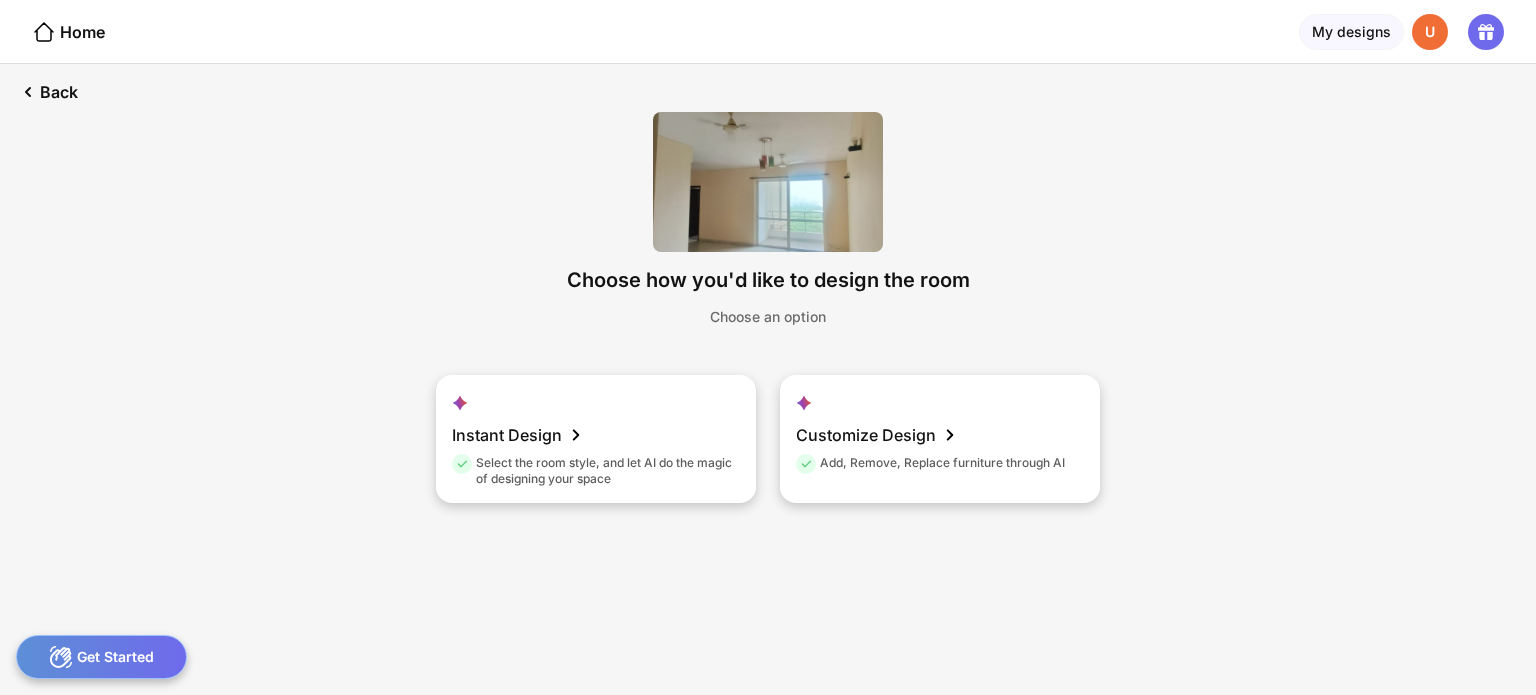 scroll, scrollTop: 0, scrollLeft: 0, axis: both 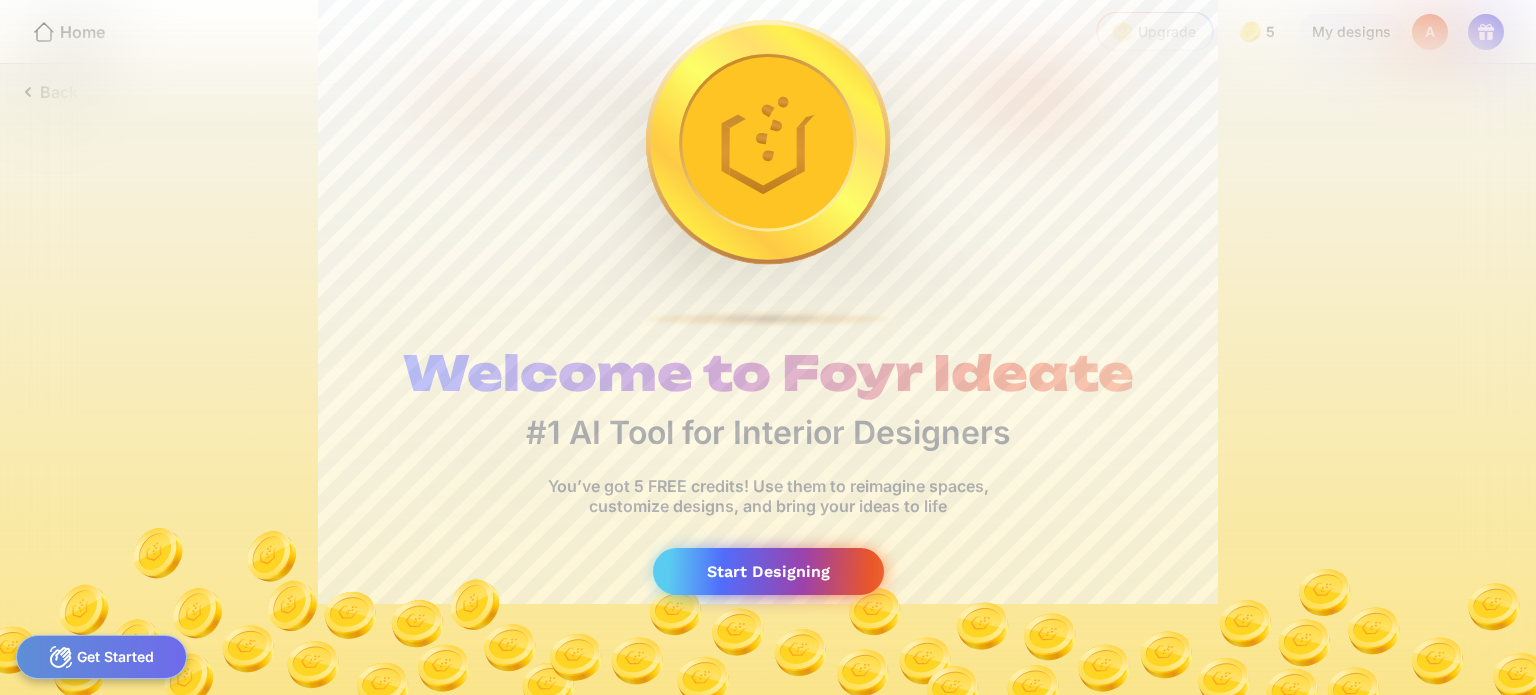 click on "Start Designing" at bounding box center (768, 571) 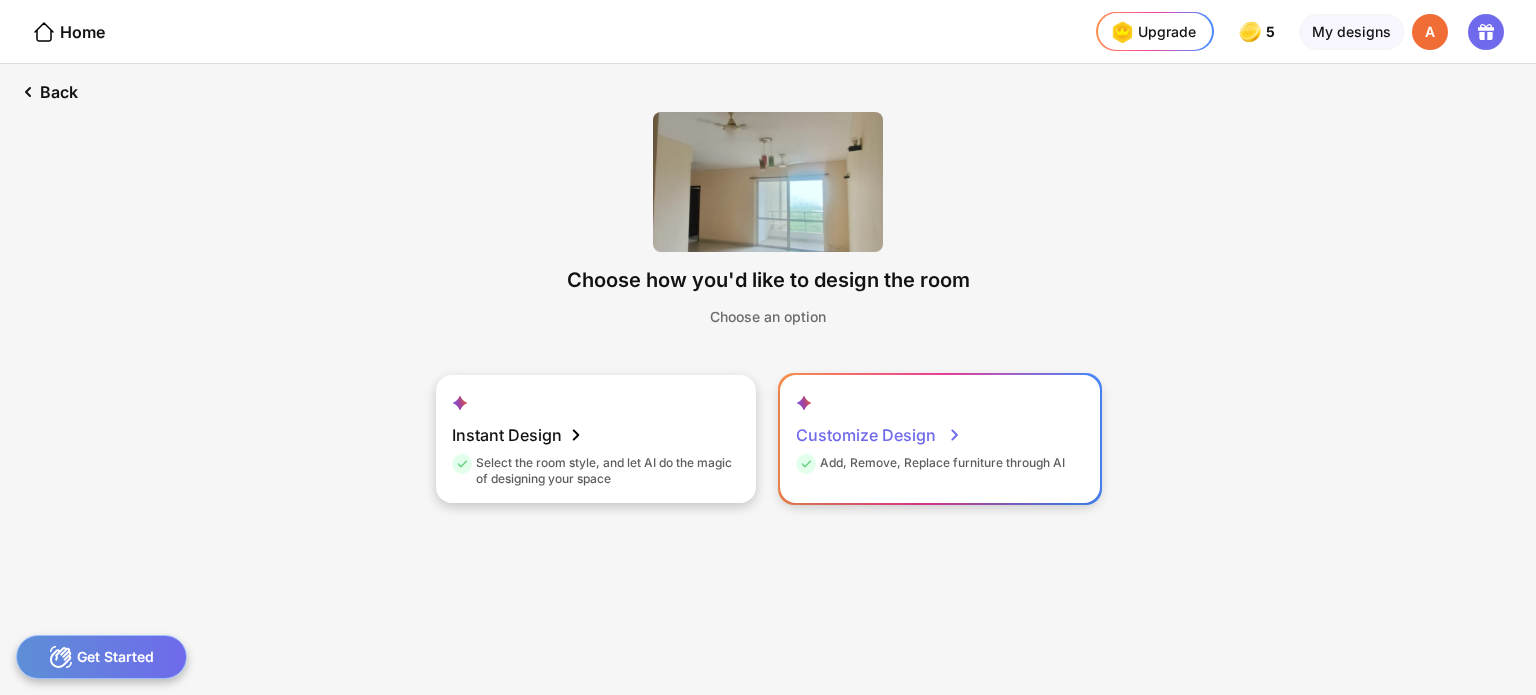 click on "Customize Design" at bounding box center [879, 435] 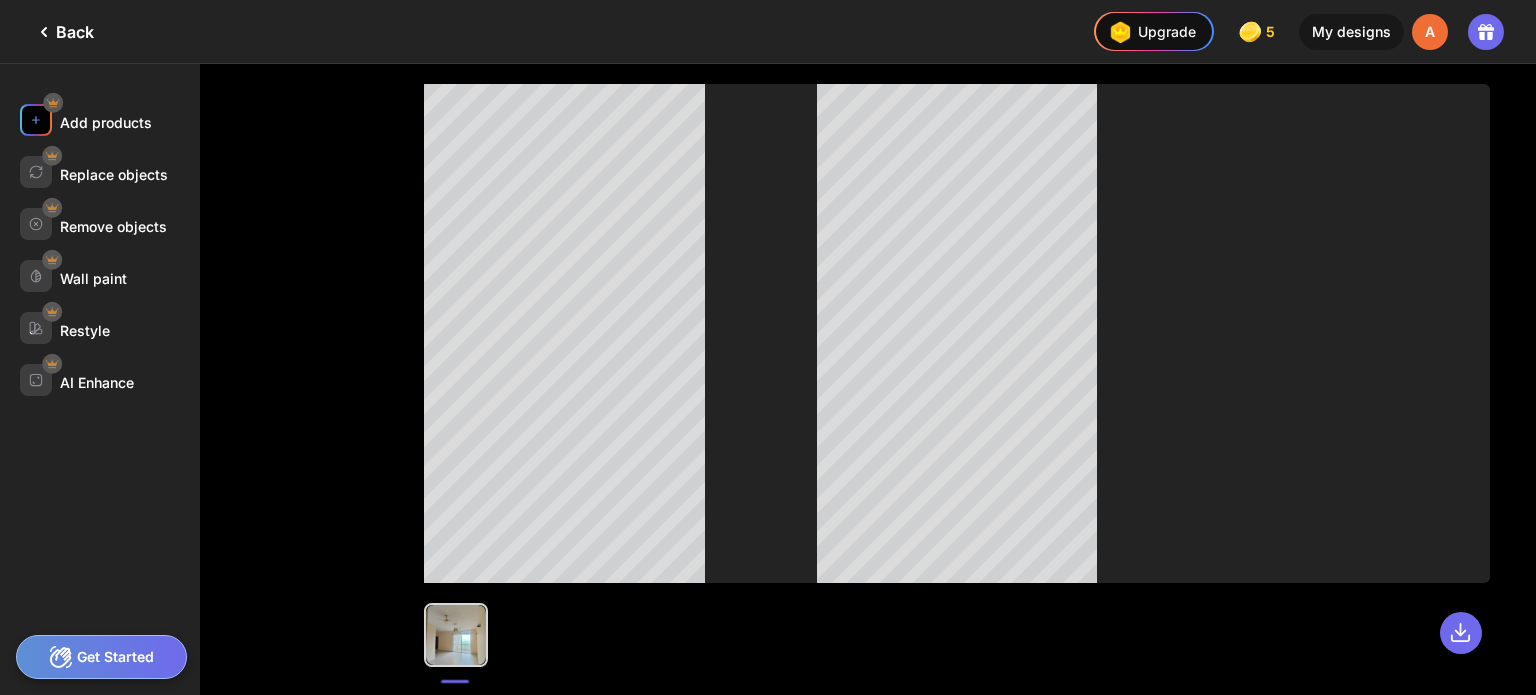 click at bounding box center (36, 120) 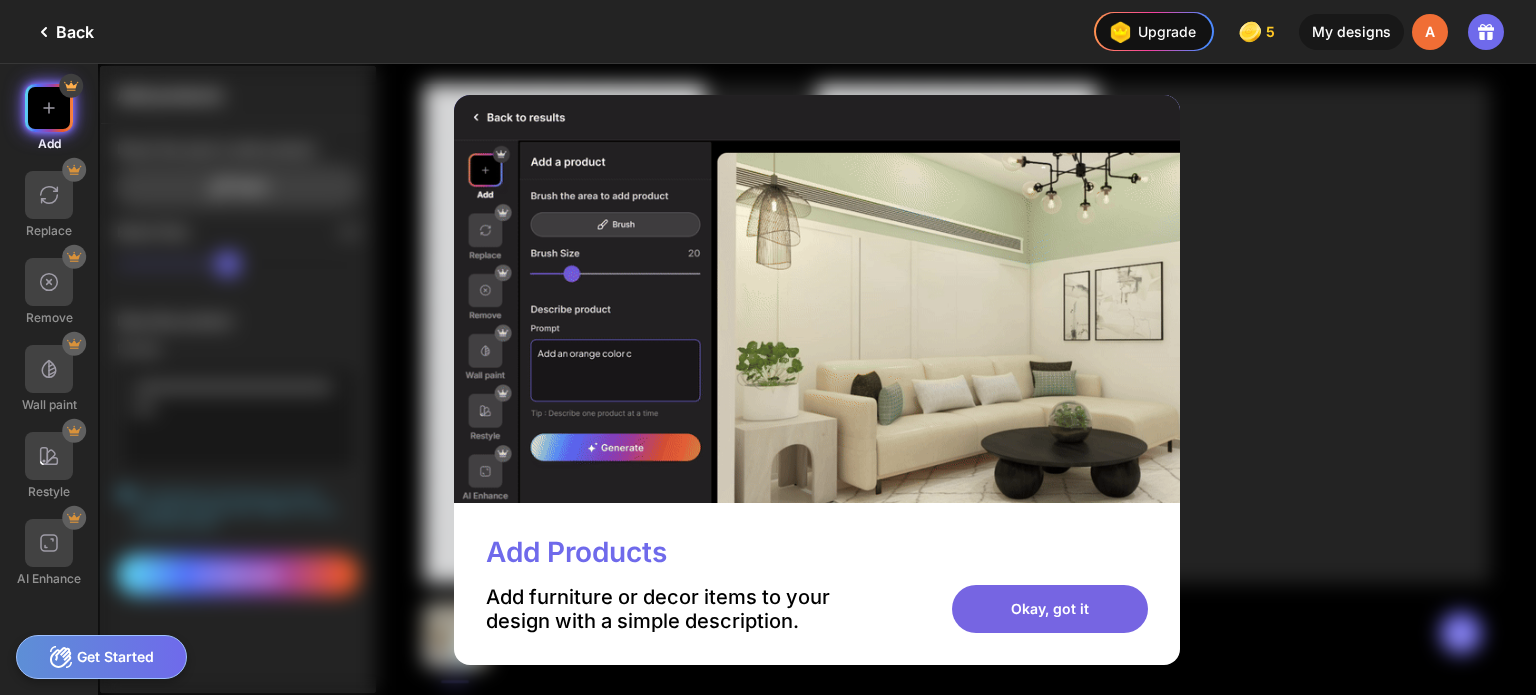 click on "Okay, got it" at bounding box center (1050, 609) 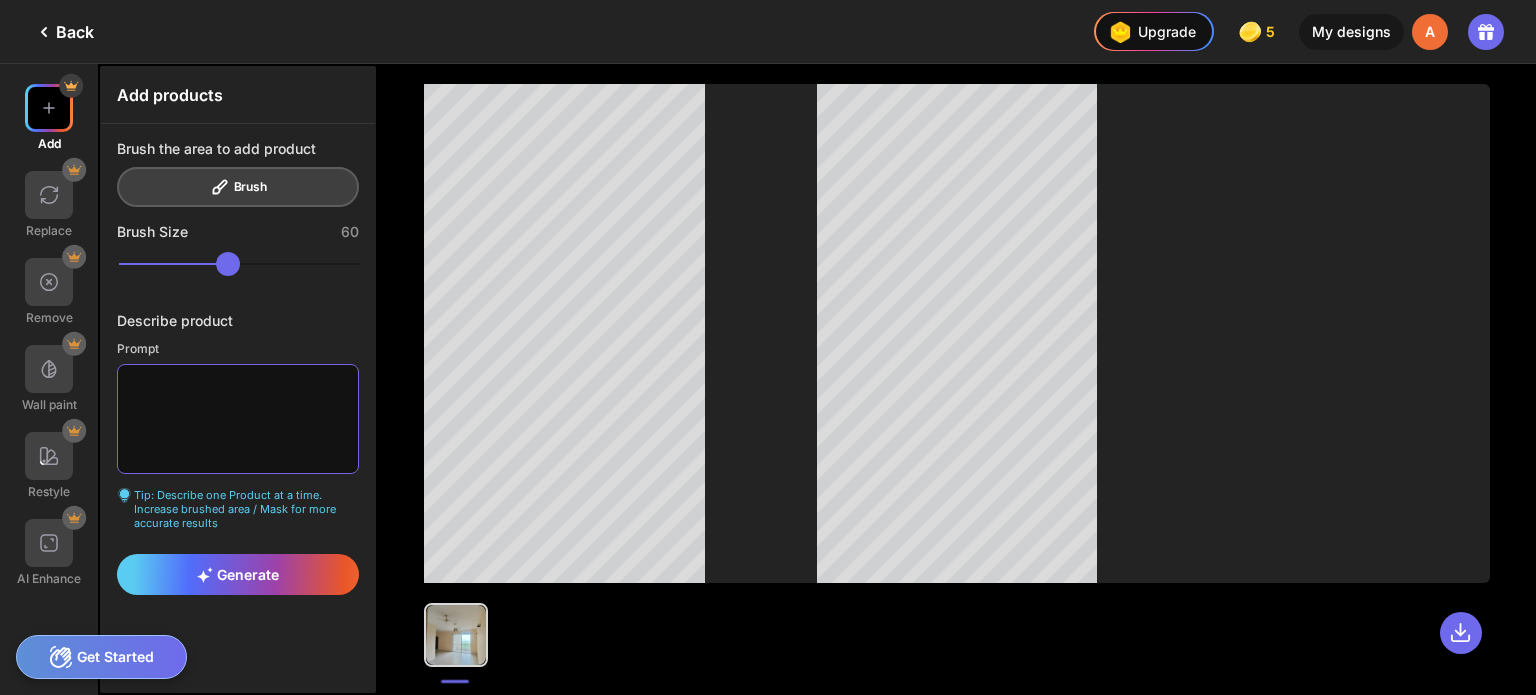 click at bounding box center (238, 419) 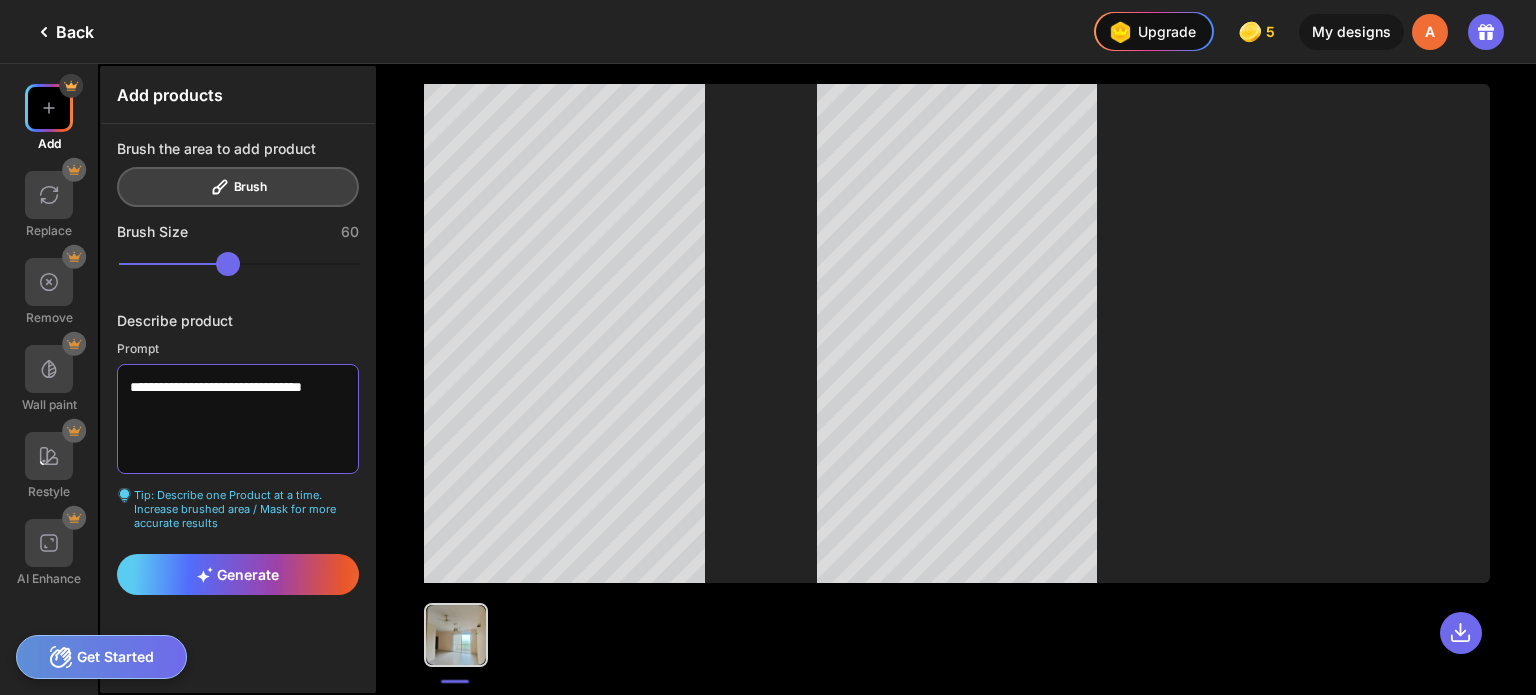 click on "**********" at bounding box center (238, 419) 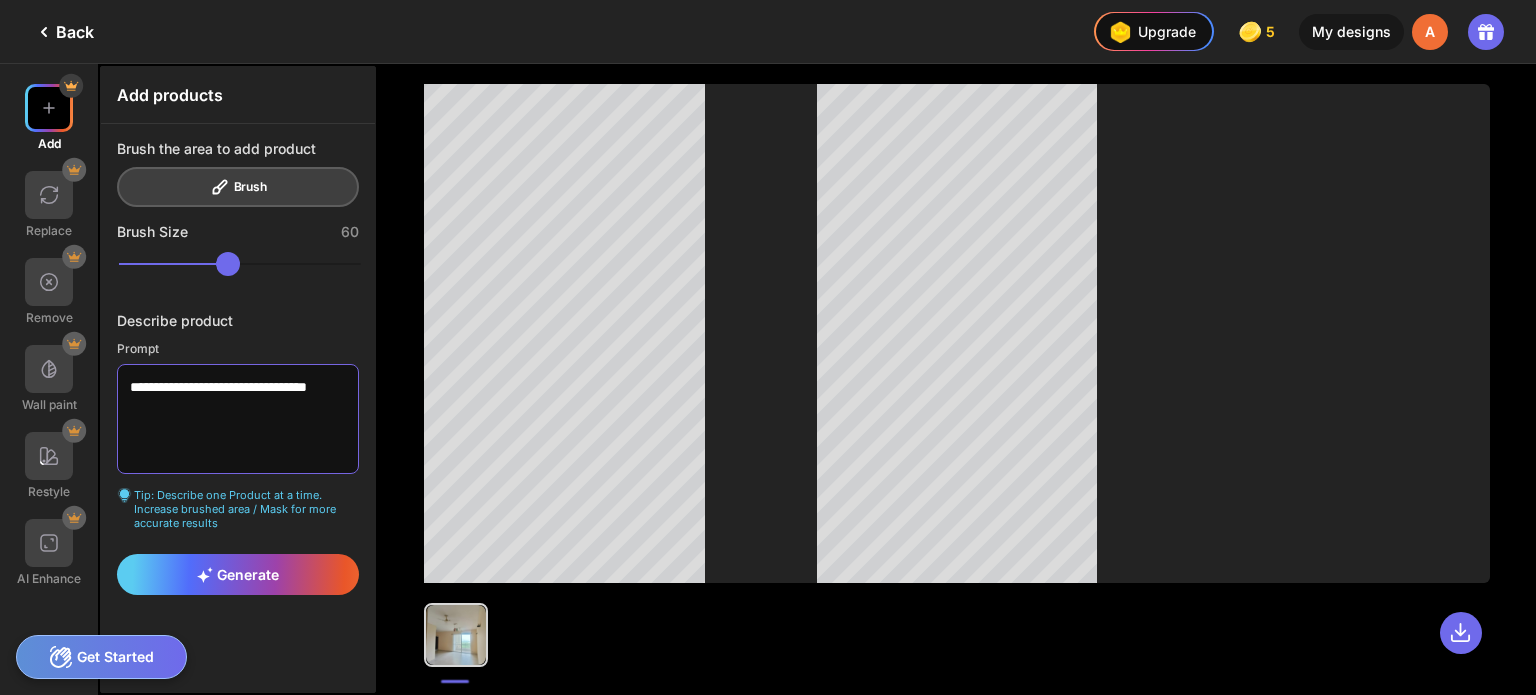 click on "**********" at bounding box center (238, 419) 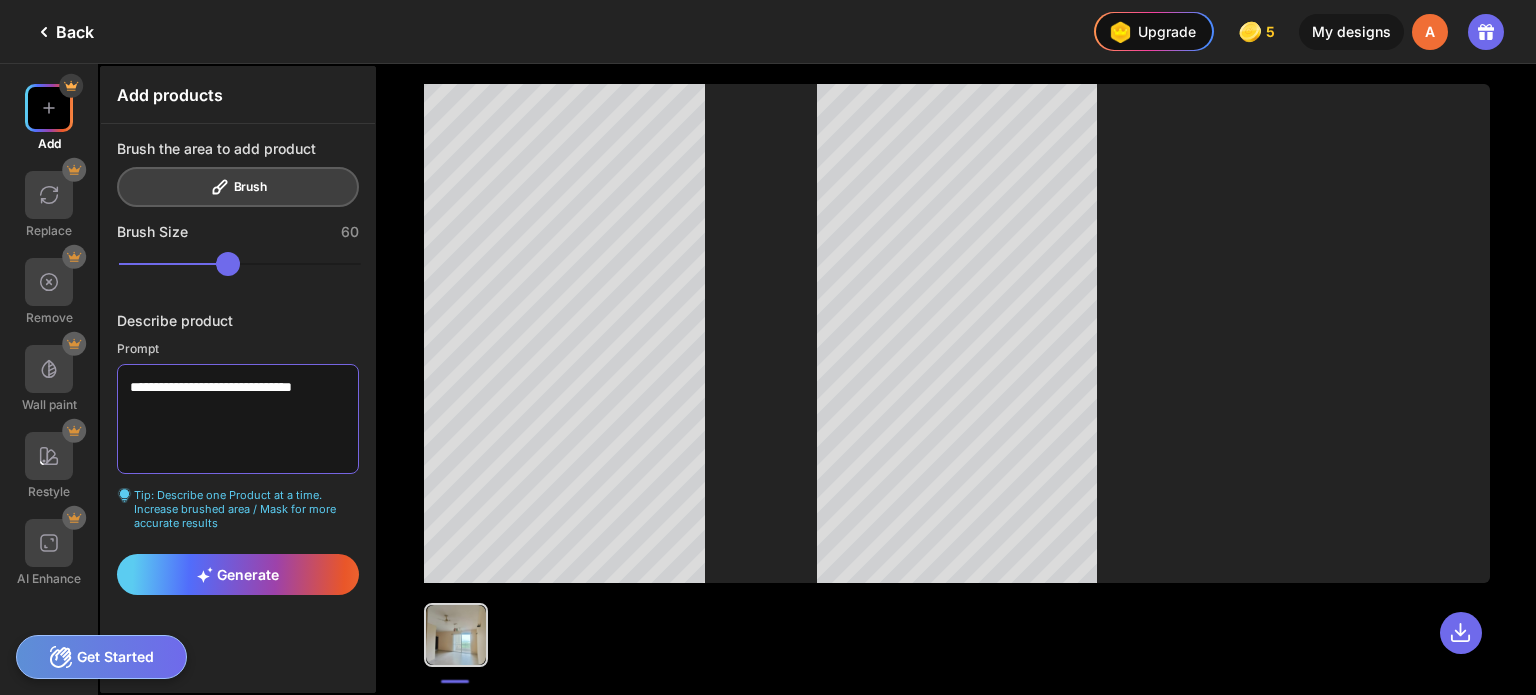 type on "**********" 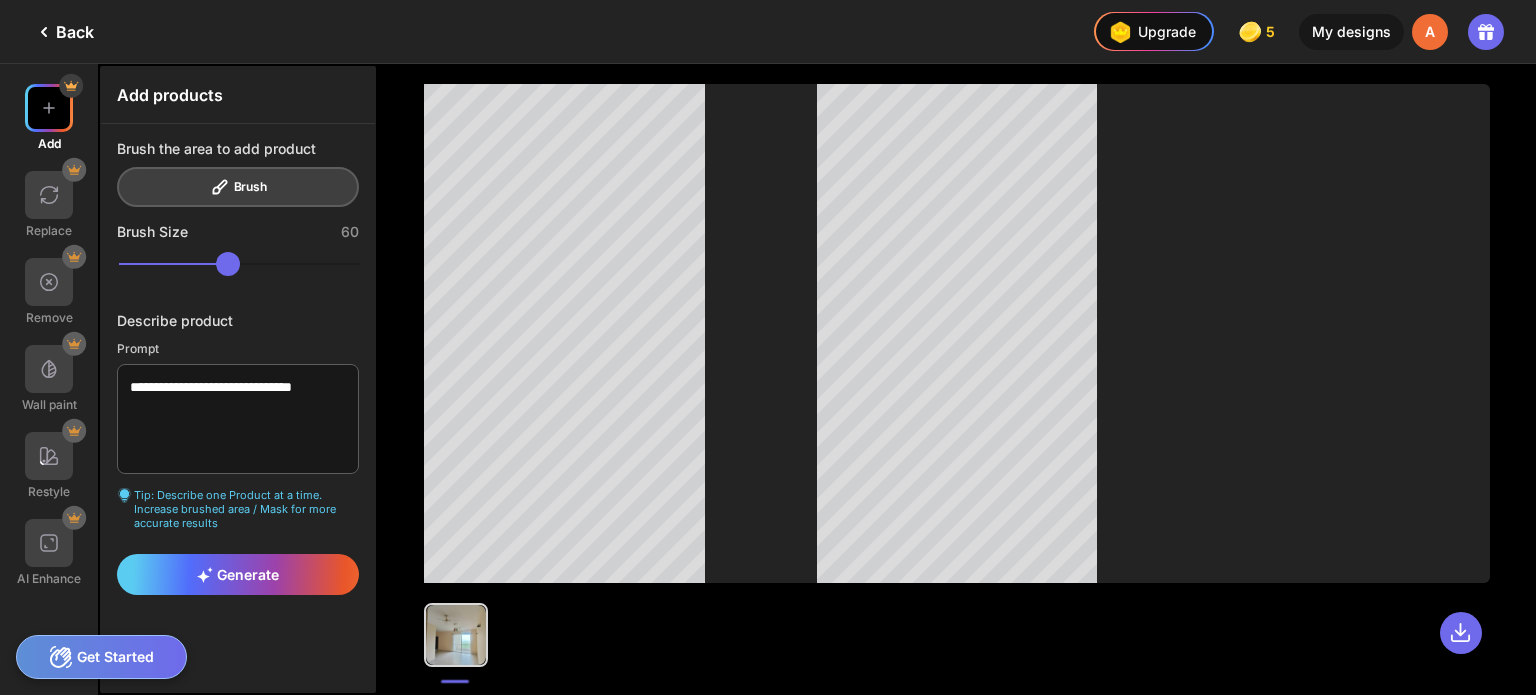 click on "Brush the area to add product
Brush" at bounding box center [238, 173] 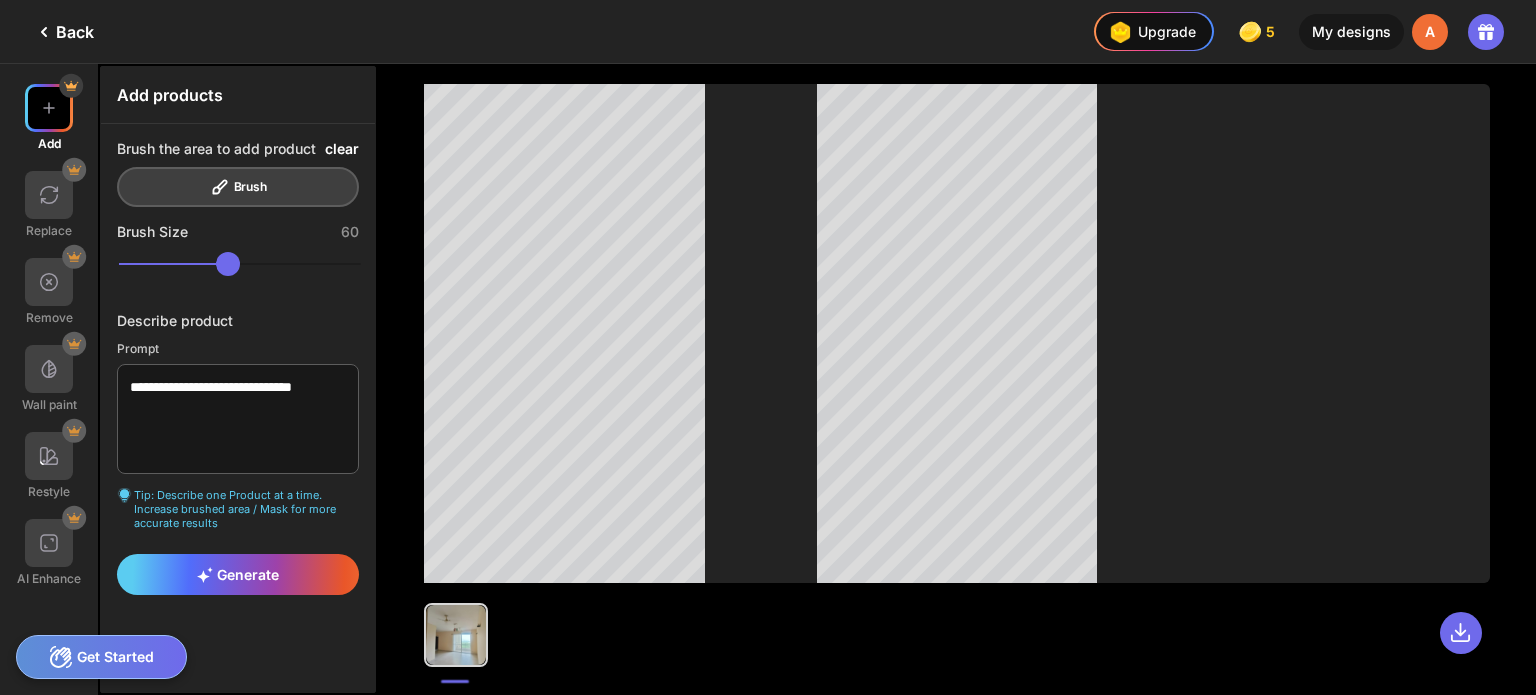 click on "clear" at bounding box center (342, 149) 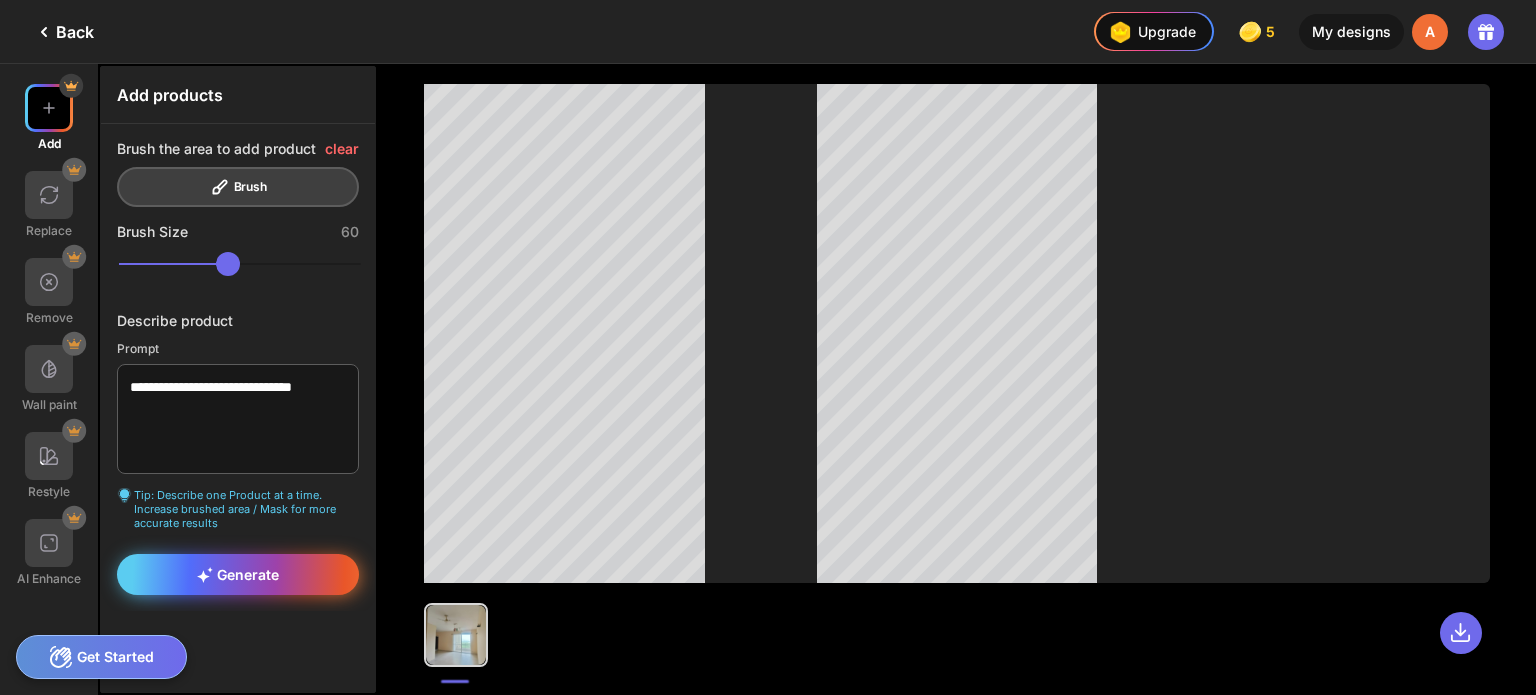 click on "Generate" at bounding box center [238, 574] 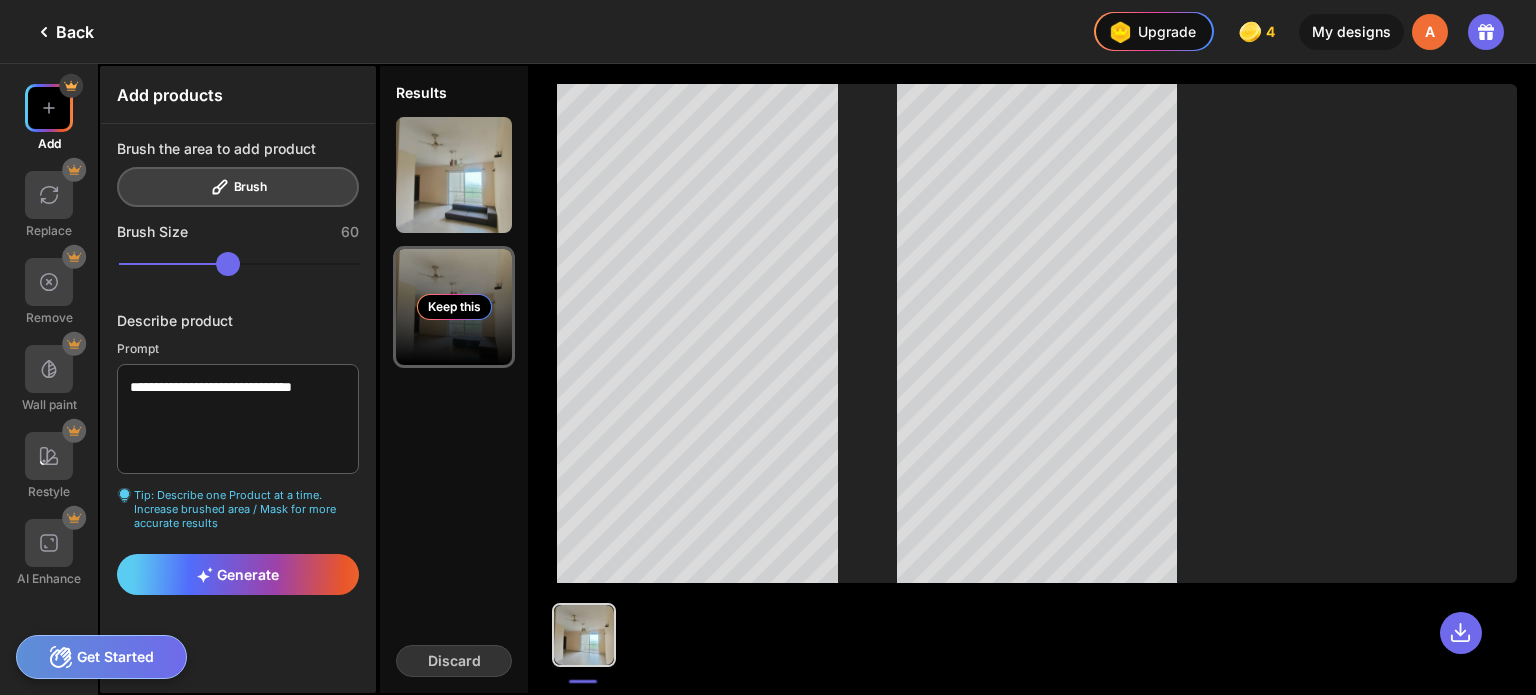 click on "Keep this" at bounding box center (454, 307) 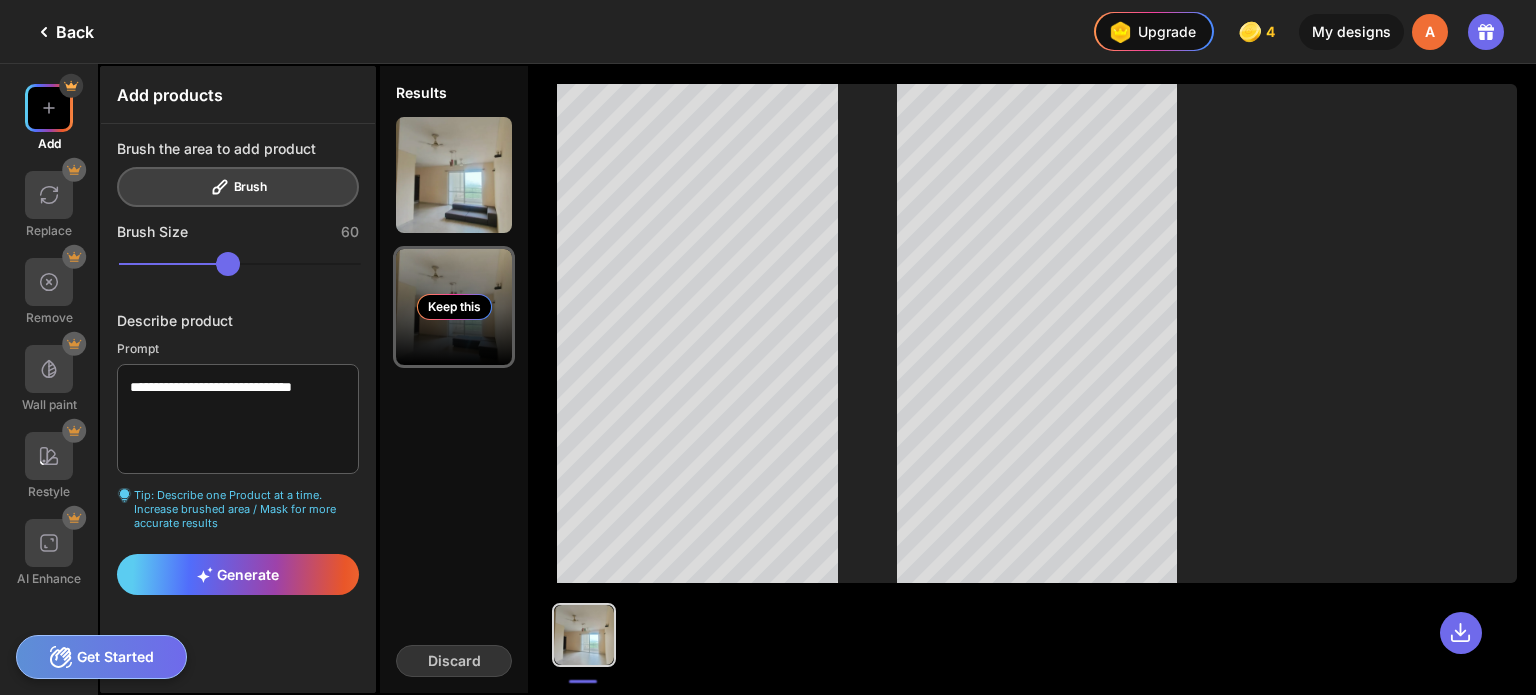 click on "Keep this" at bounding box center [454, 307] 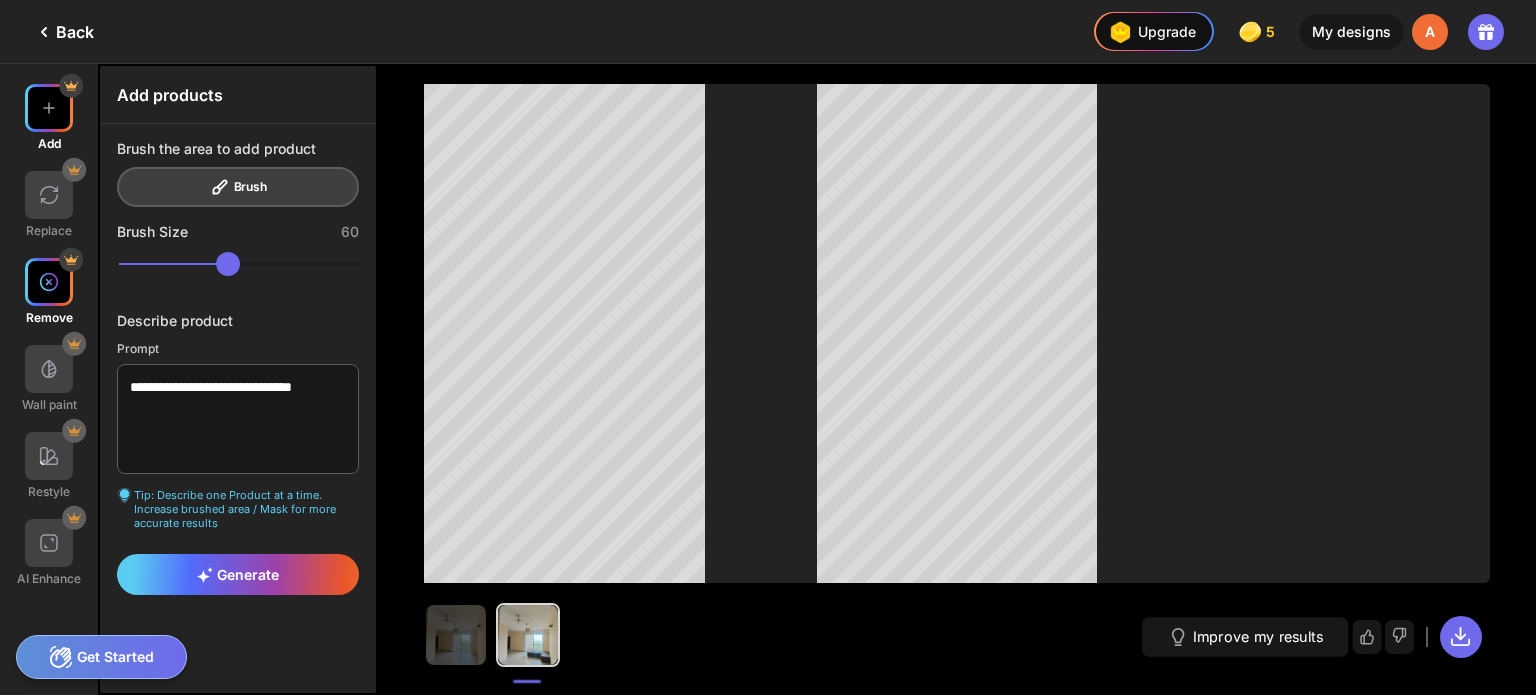 click at bounding box center [49, 282] 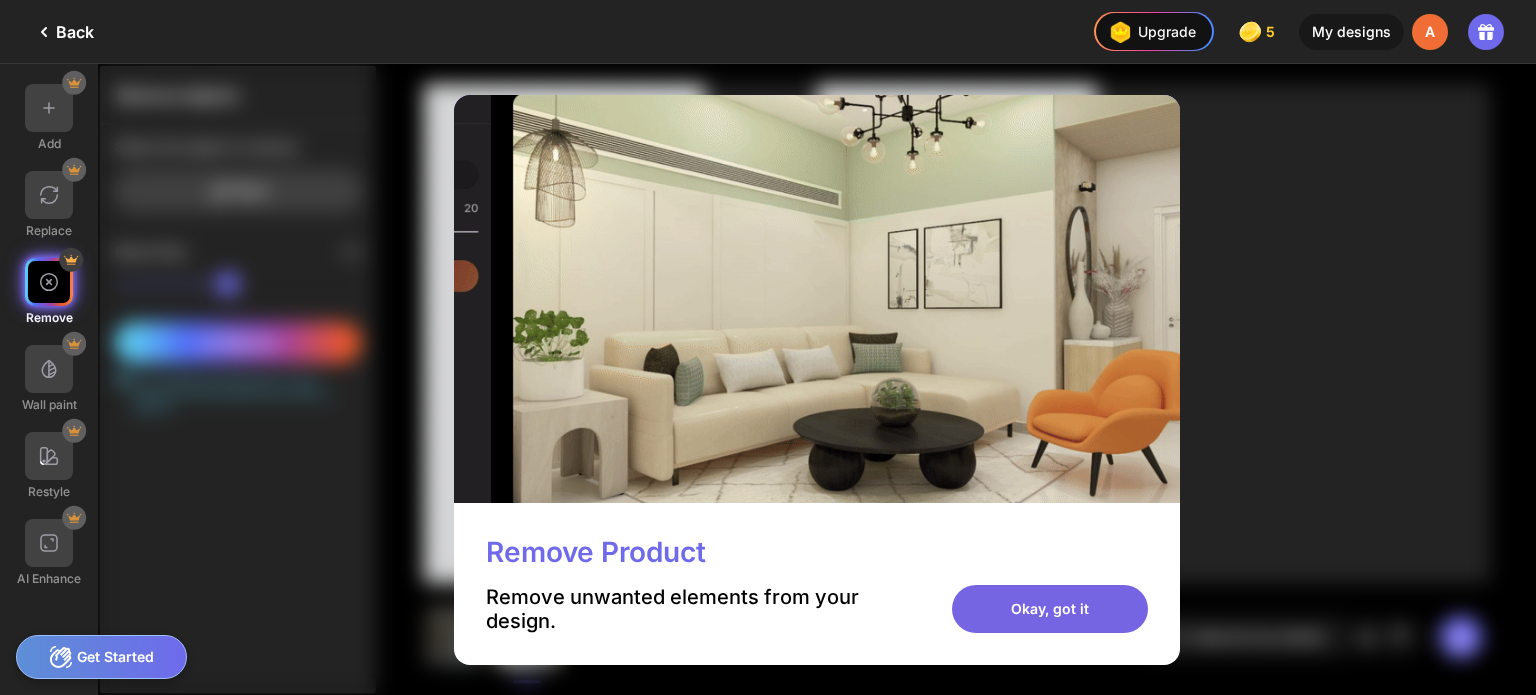 click on "Okay, got it" at bounding box center (1050, 609) 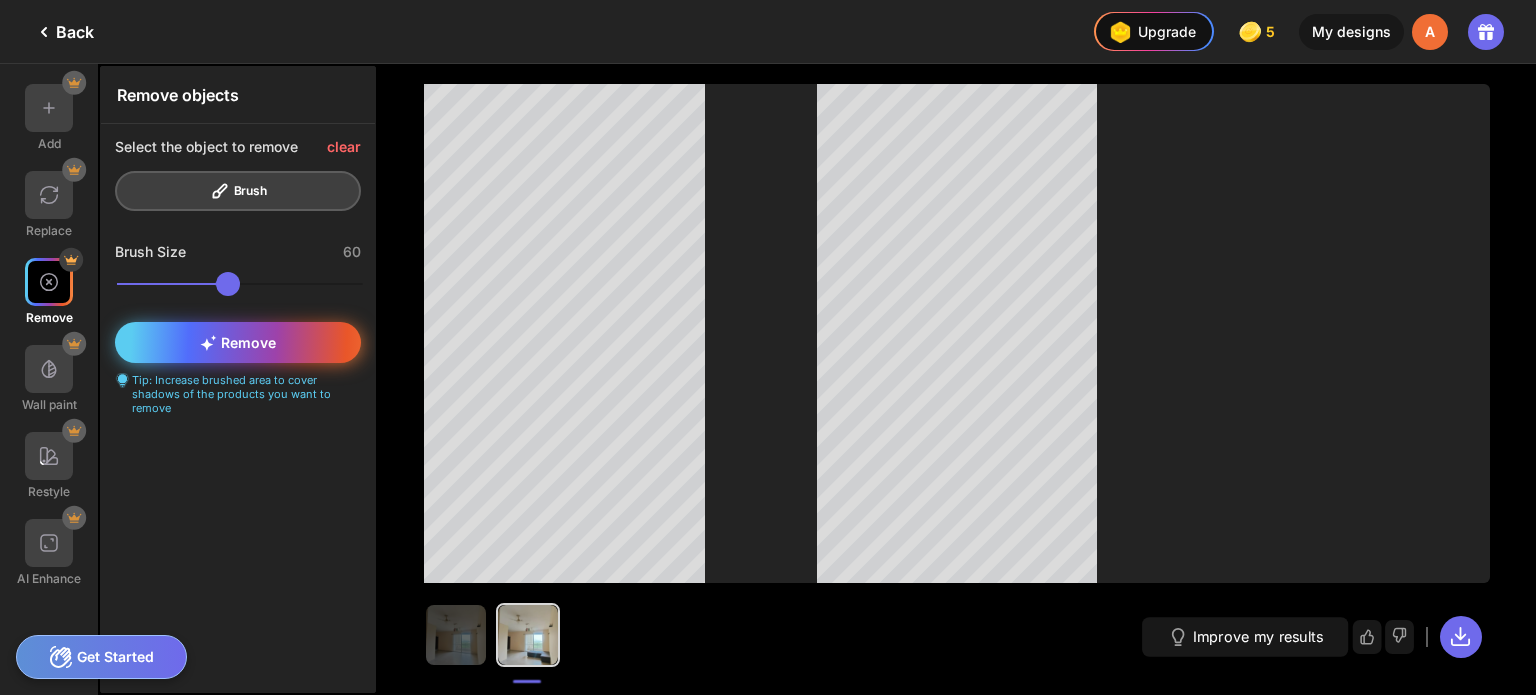 click on "Remove" at bounding box center [238, 342] 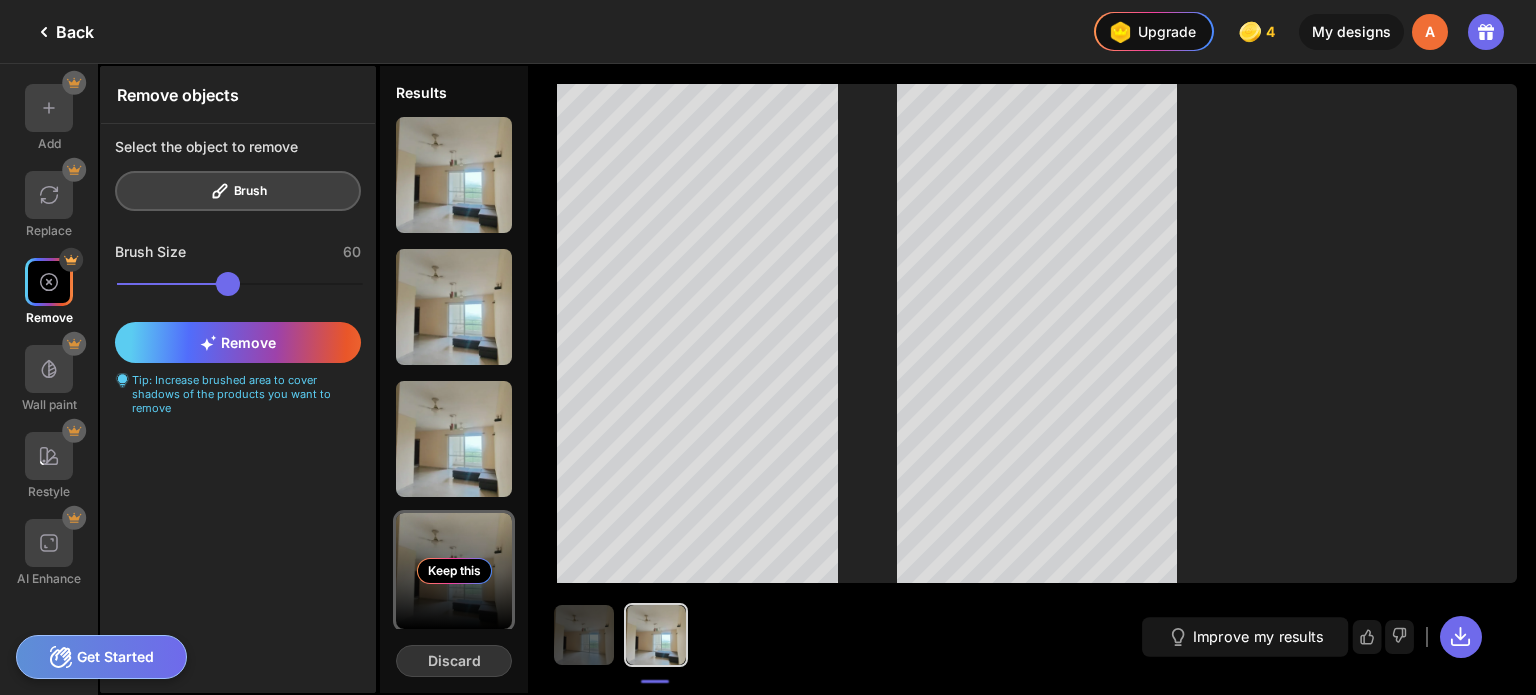 click on "Keep this" at bounding box center (454, 571) 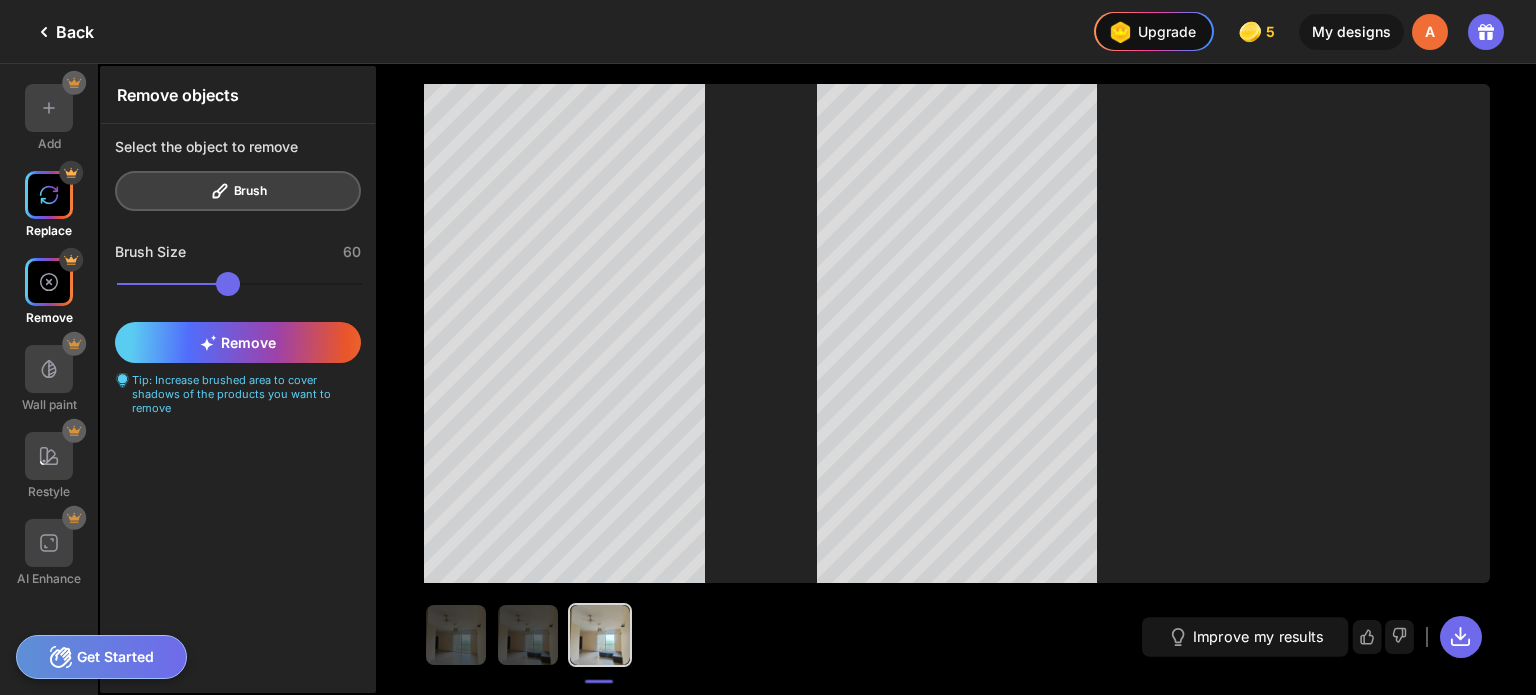 click at bounding box center (49, 195) 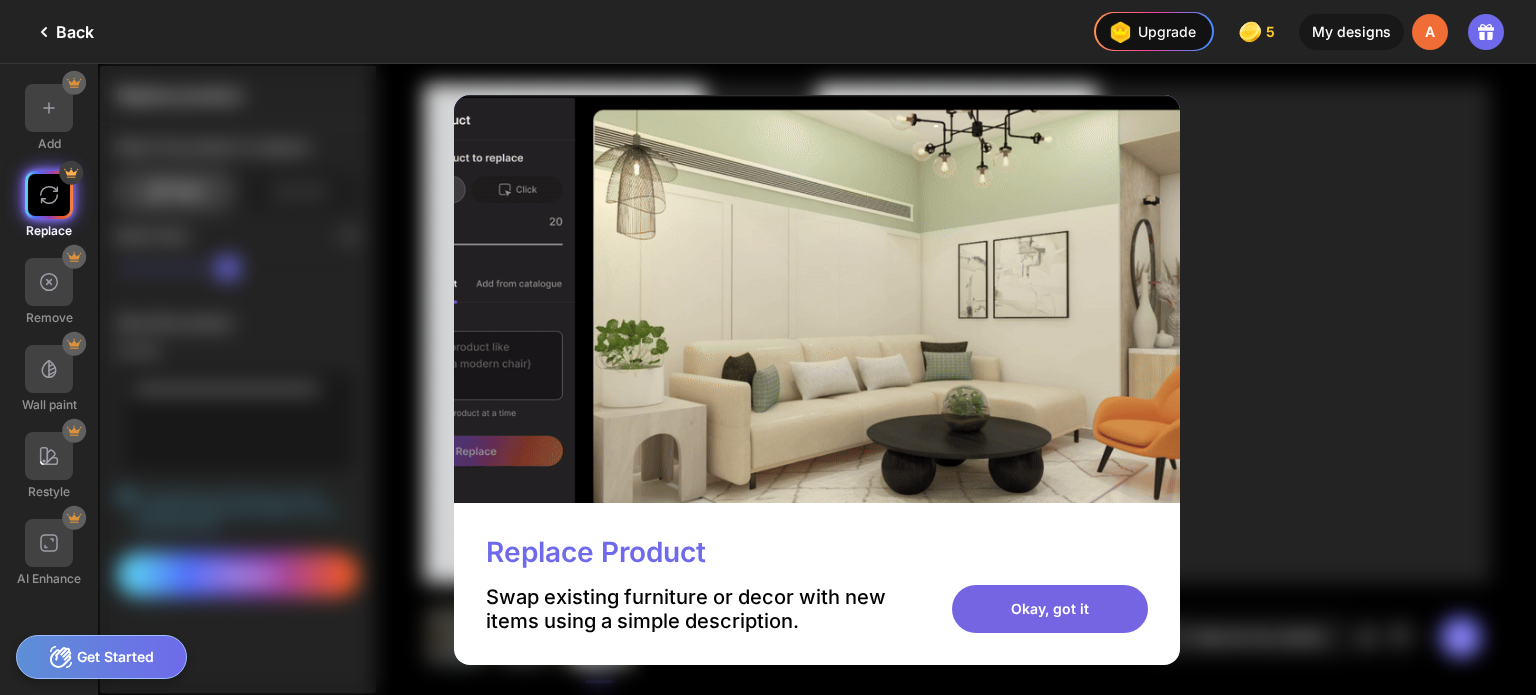 click on "Okay, got it" at bounding box center (1050, 609) 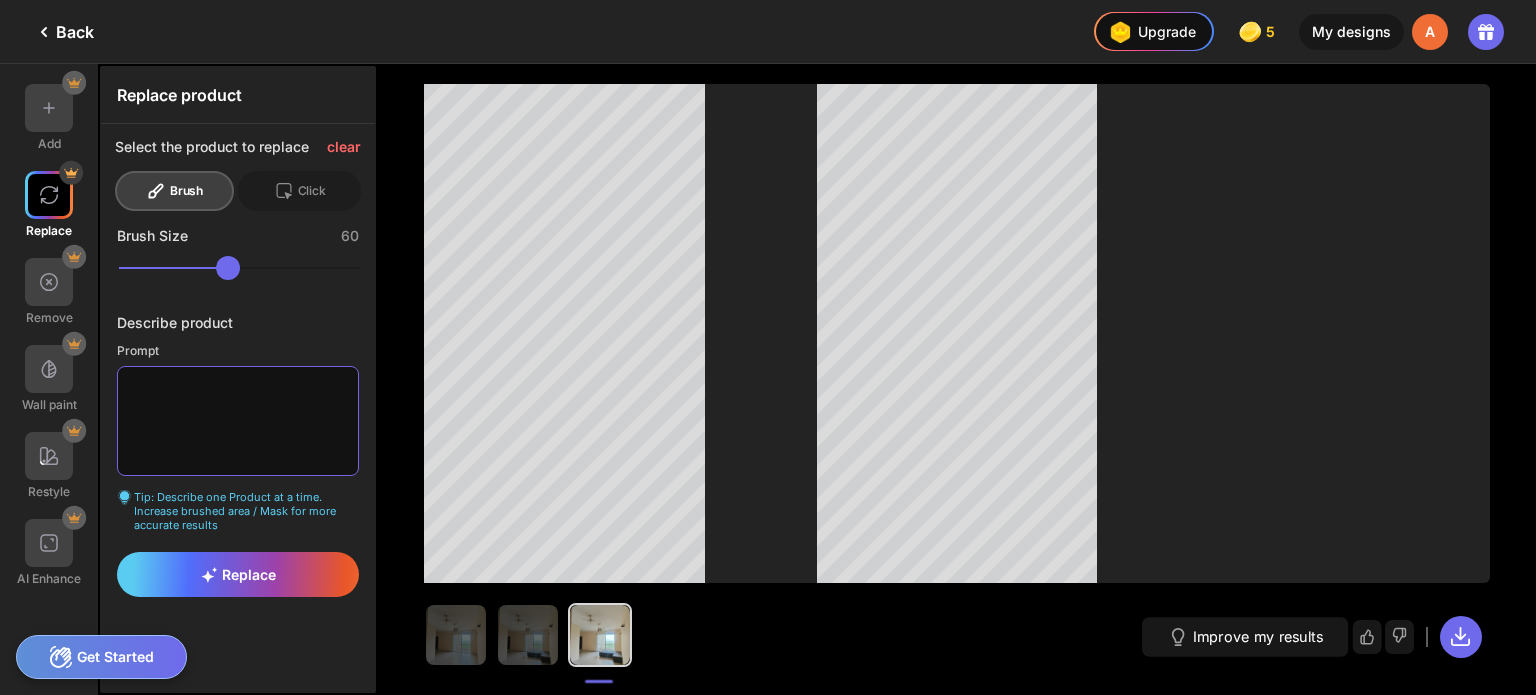 click at bounding box center [238, 421] 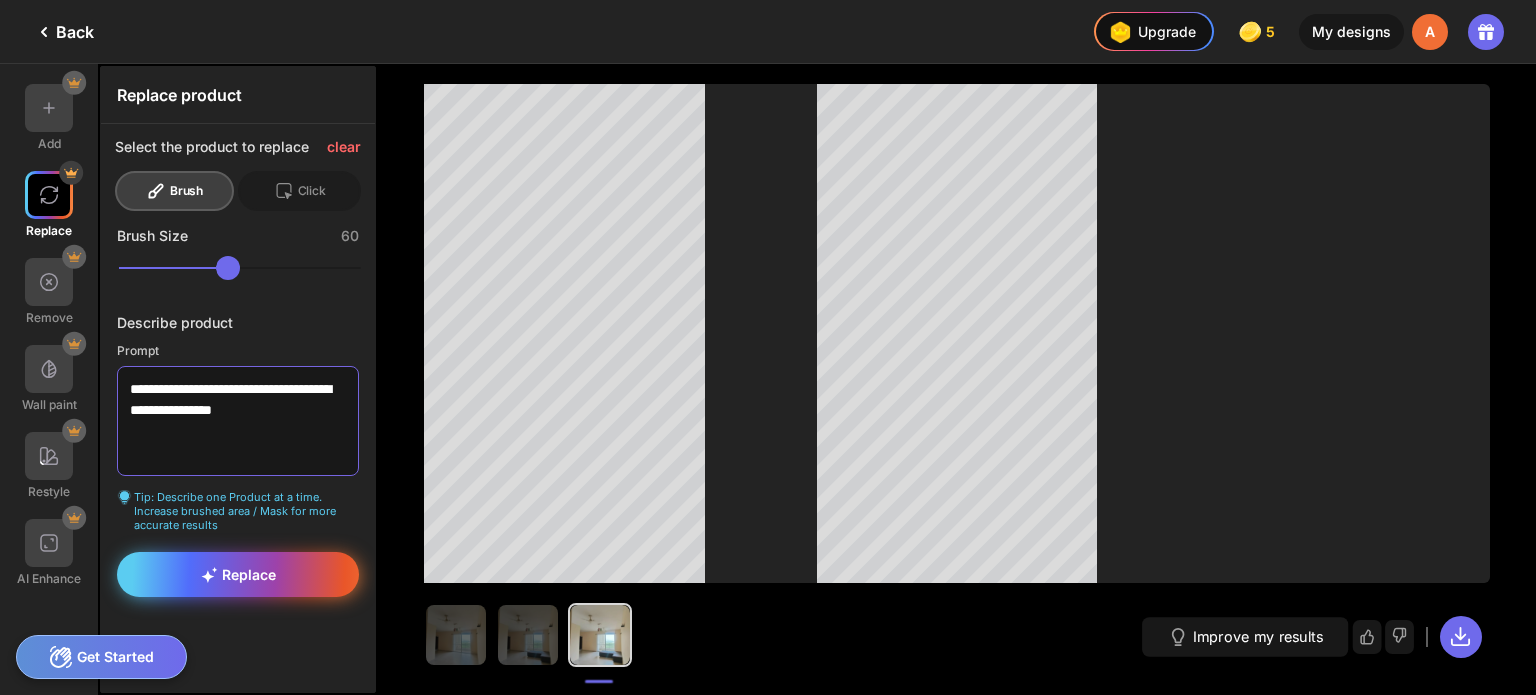 type on "**********" 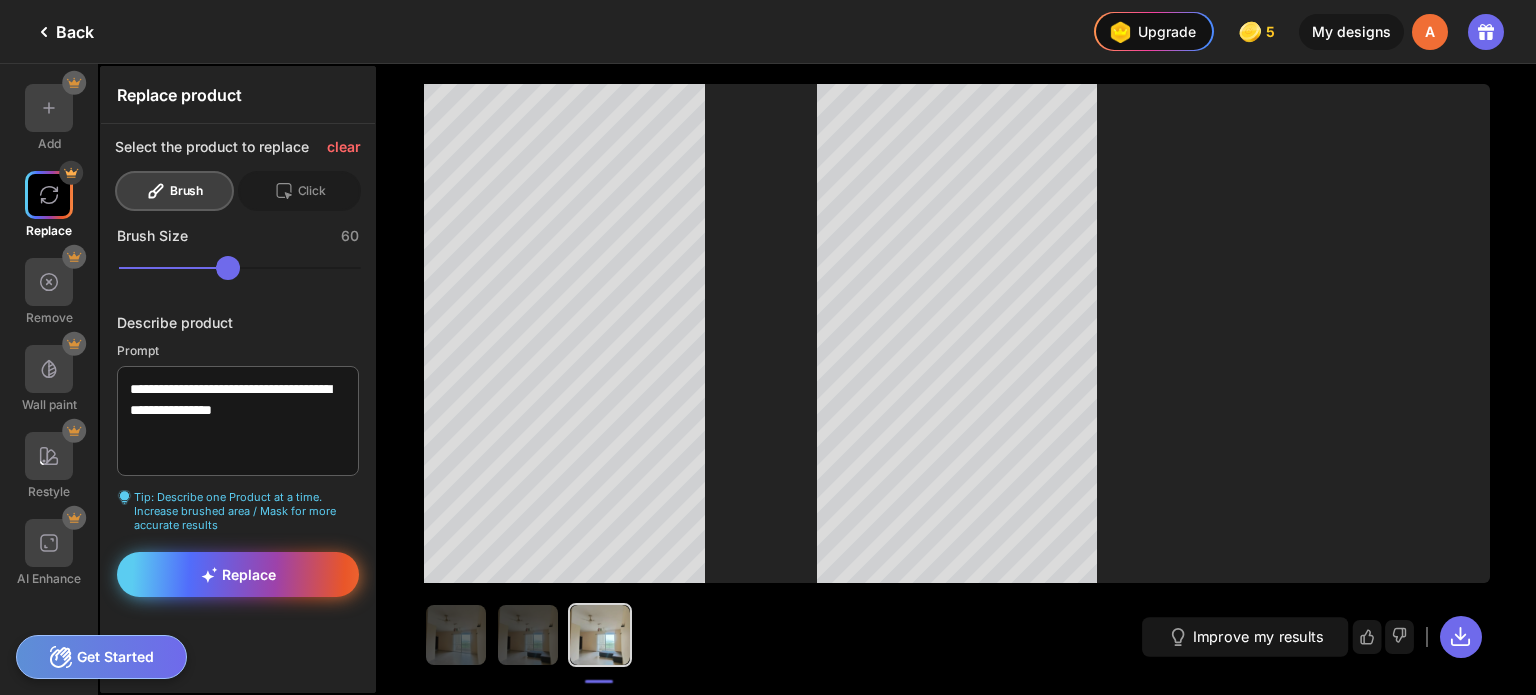 click on "Replace" at bounding box center [238, 574] 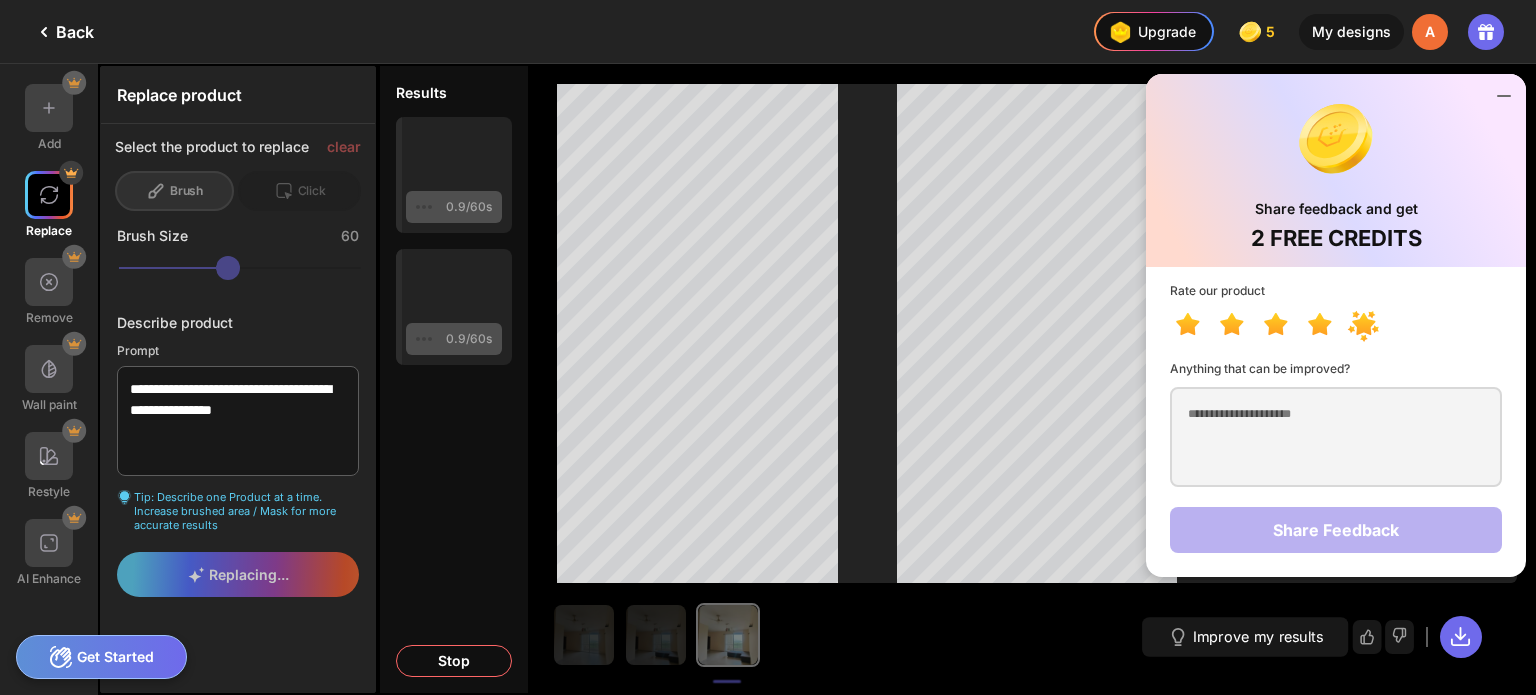click 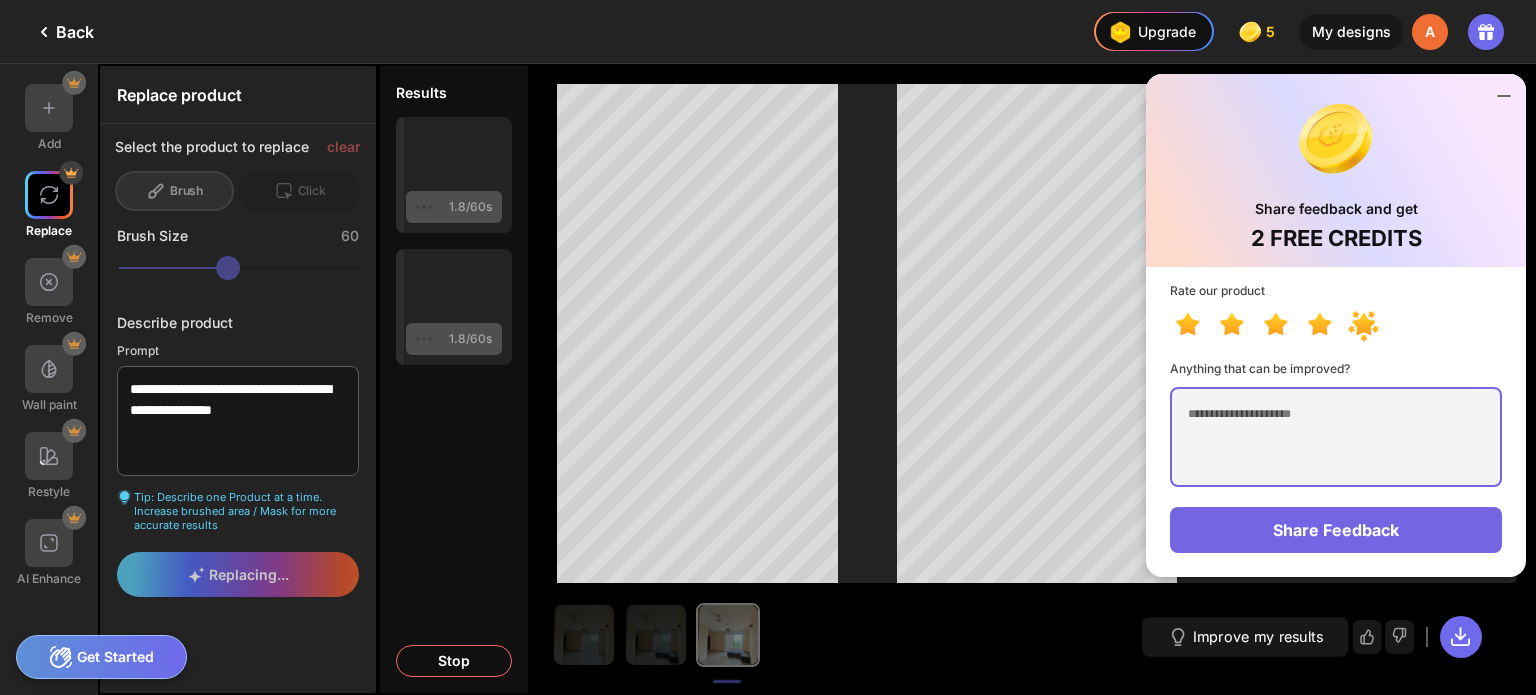 click at bounding box center [1336, 437] 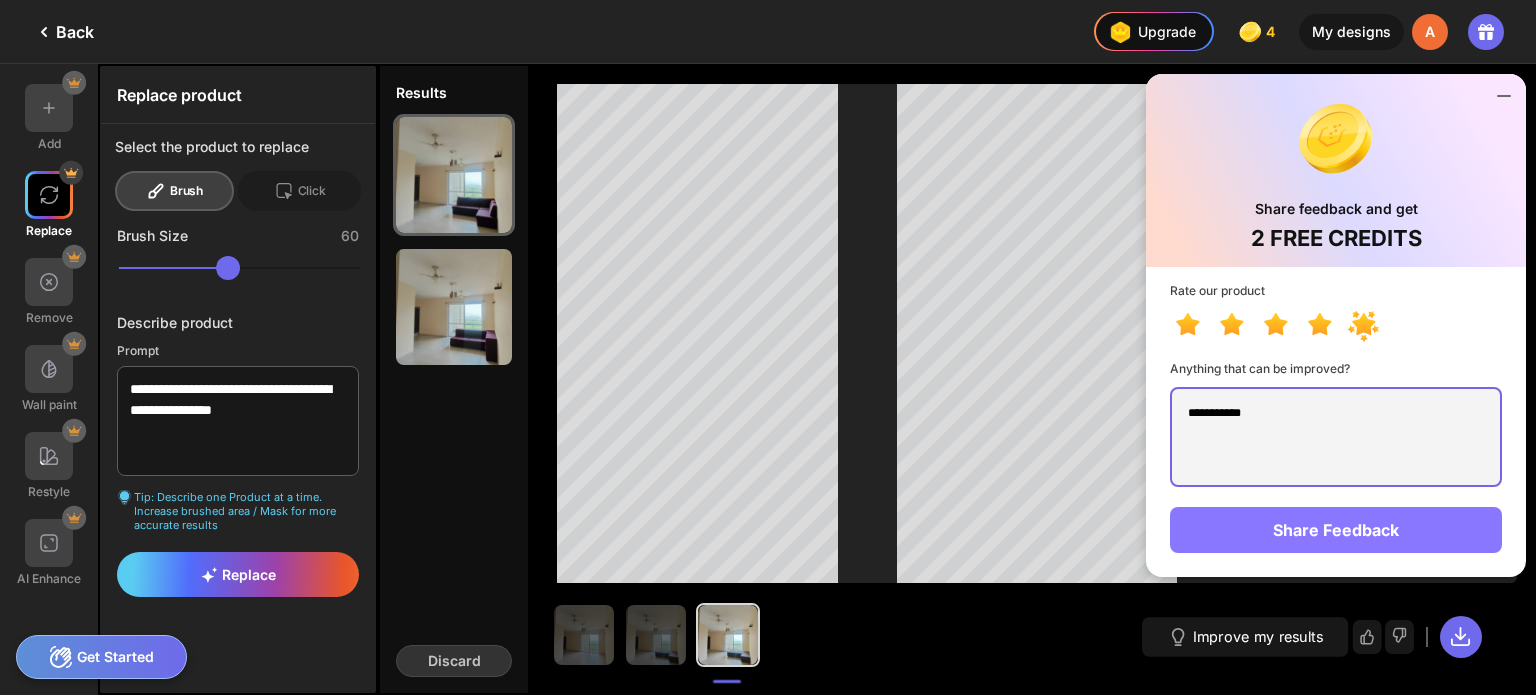 type on "**********" 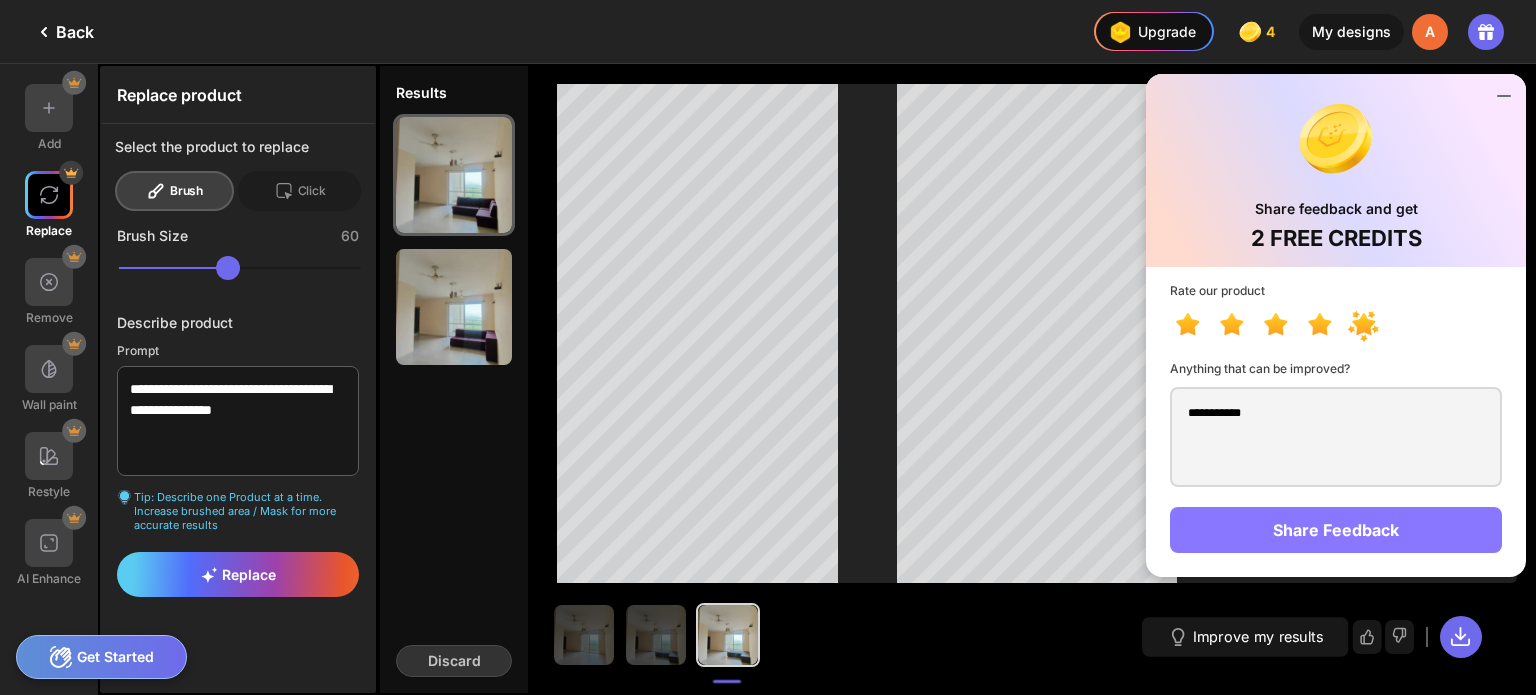 click on "Share Feedback" at bounding box center (1336, 530) 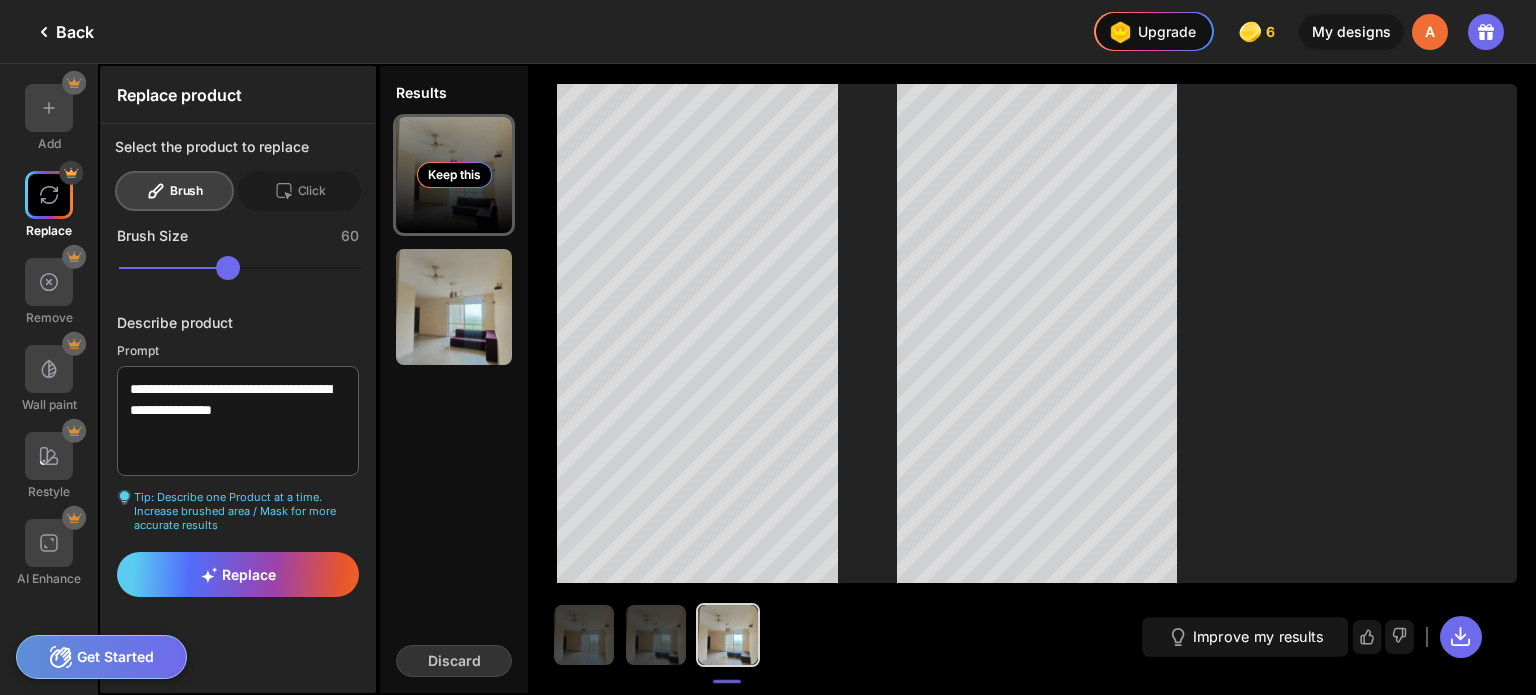 click on "Keep this" at bounding box center [454, 175] 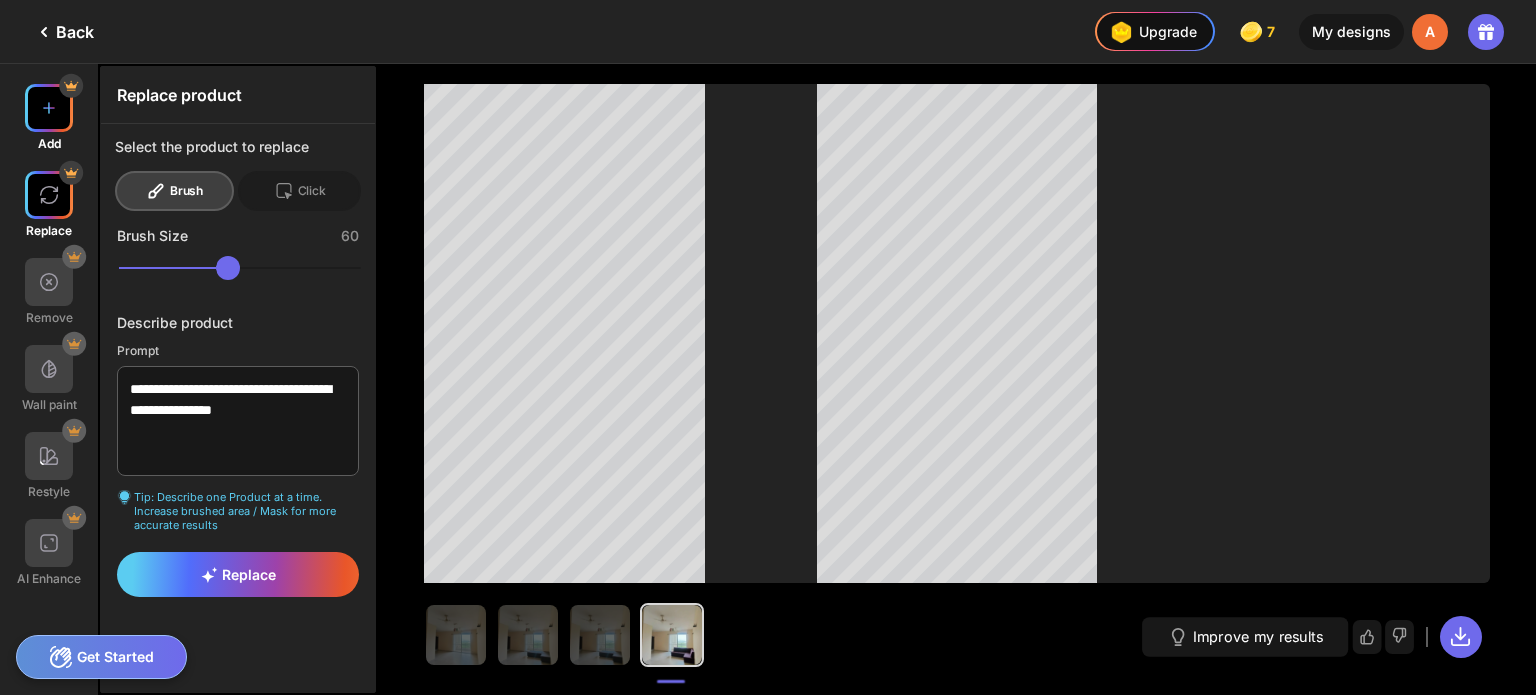click at bounding box center (49, 108) 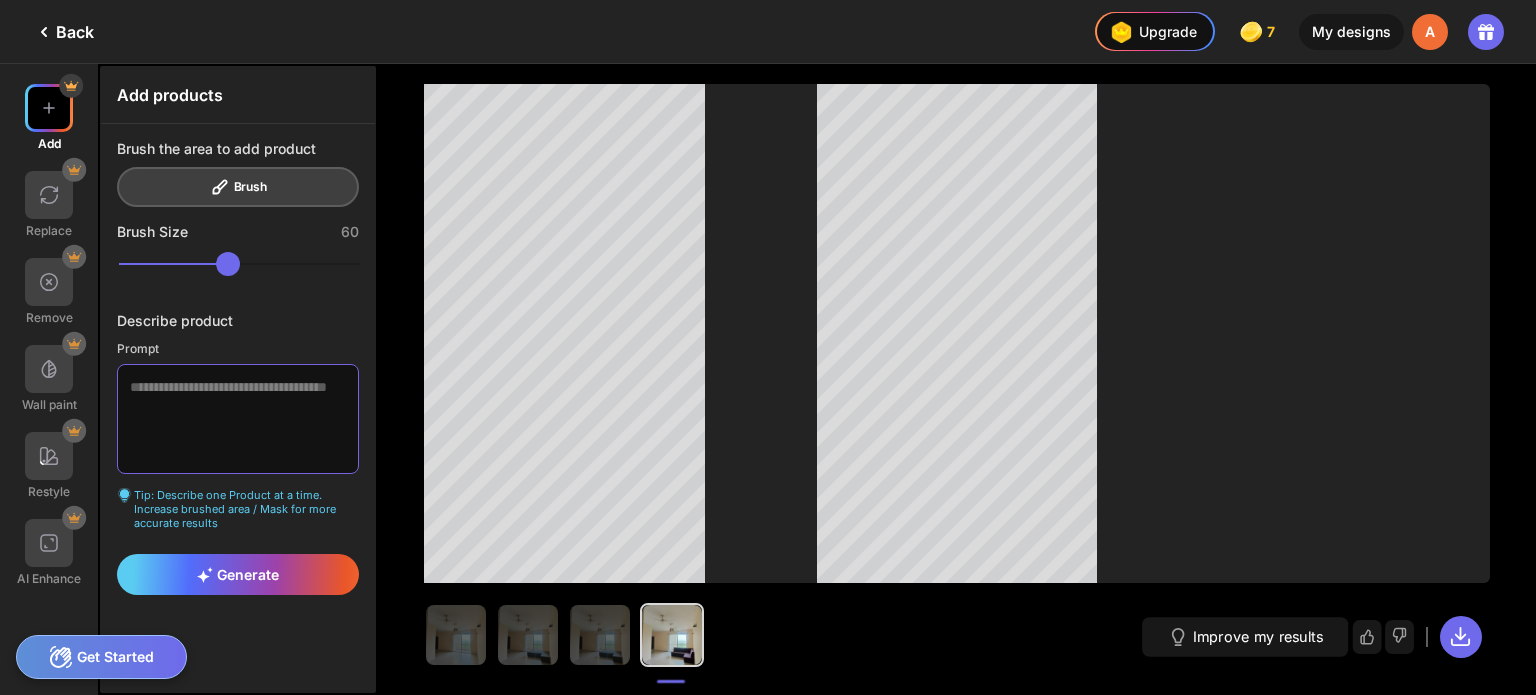 click at bounding box center [238, 419] 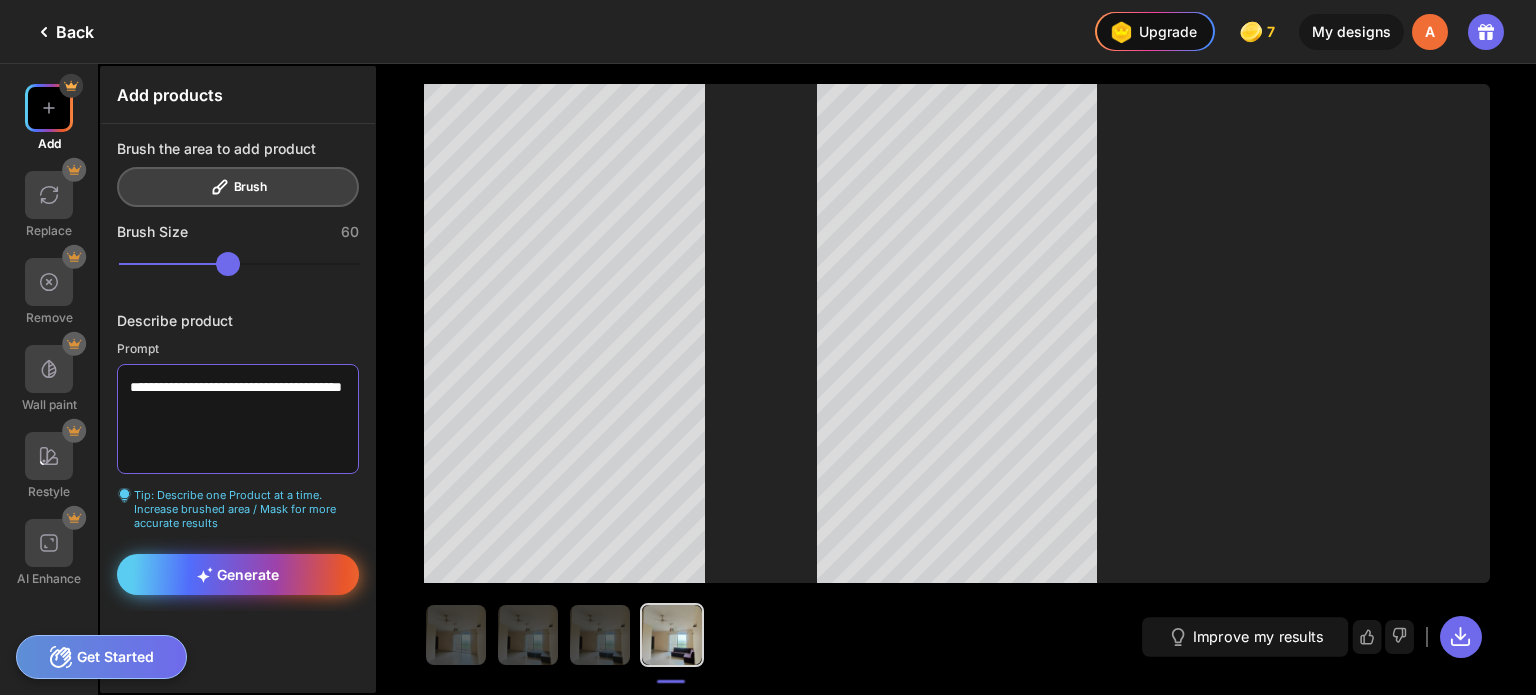 type on "**********" 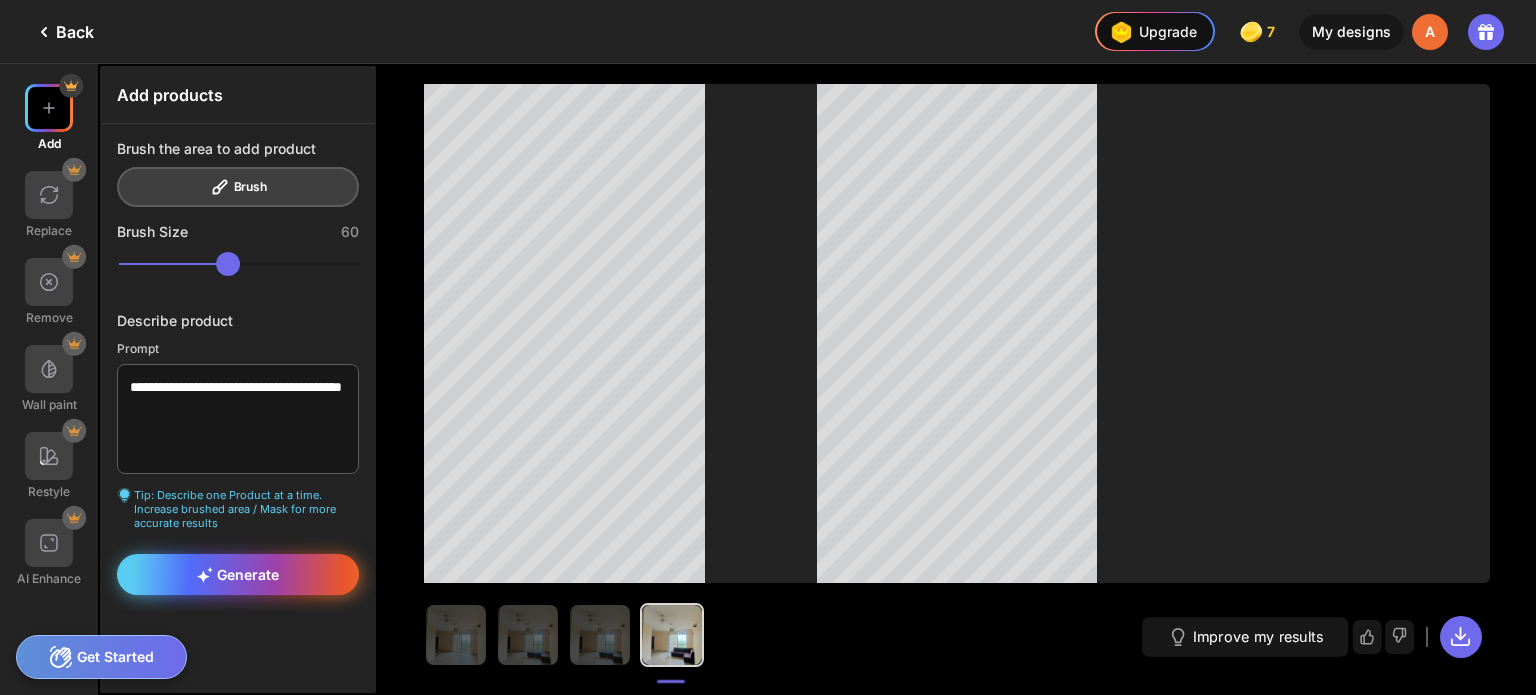 click on "Generate" at bounding box center (238, 574) 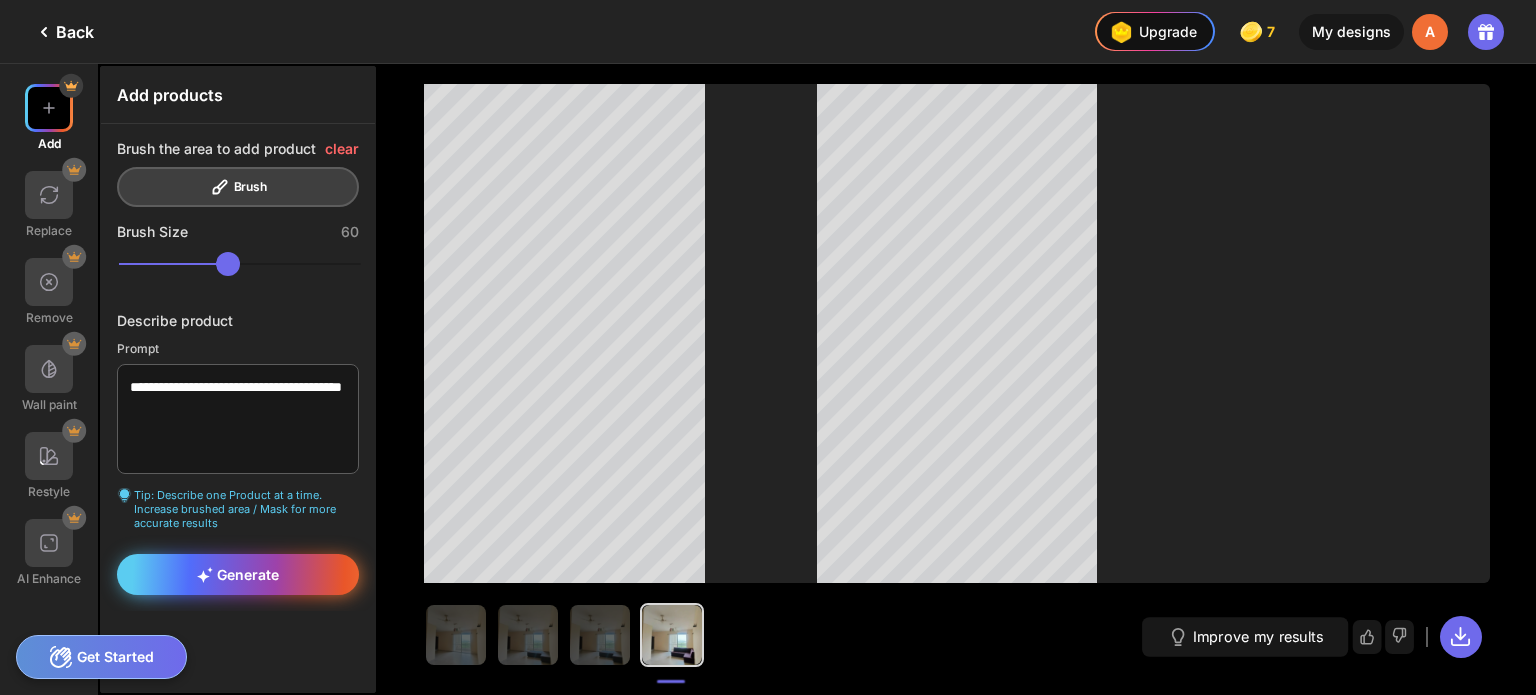 click on "Generate" at bounding box center (238, 574) 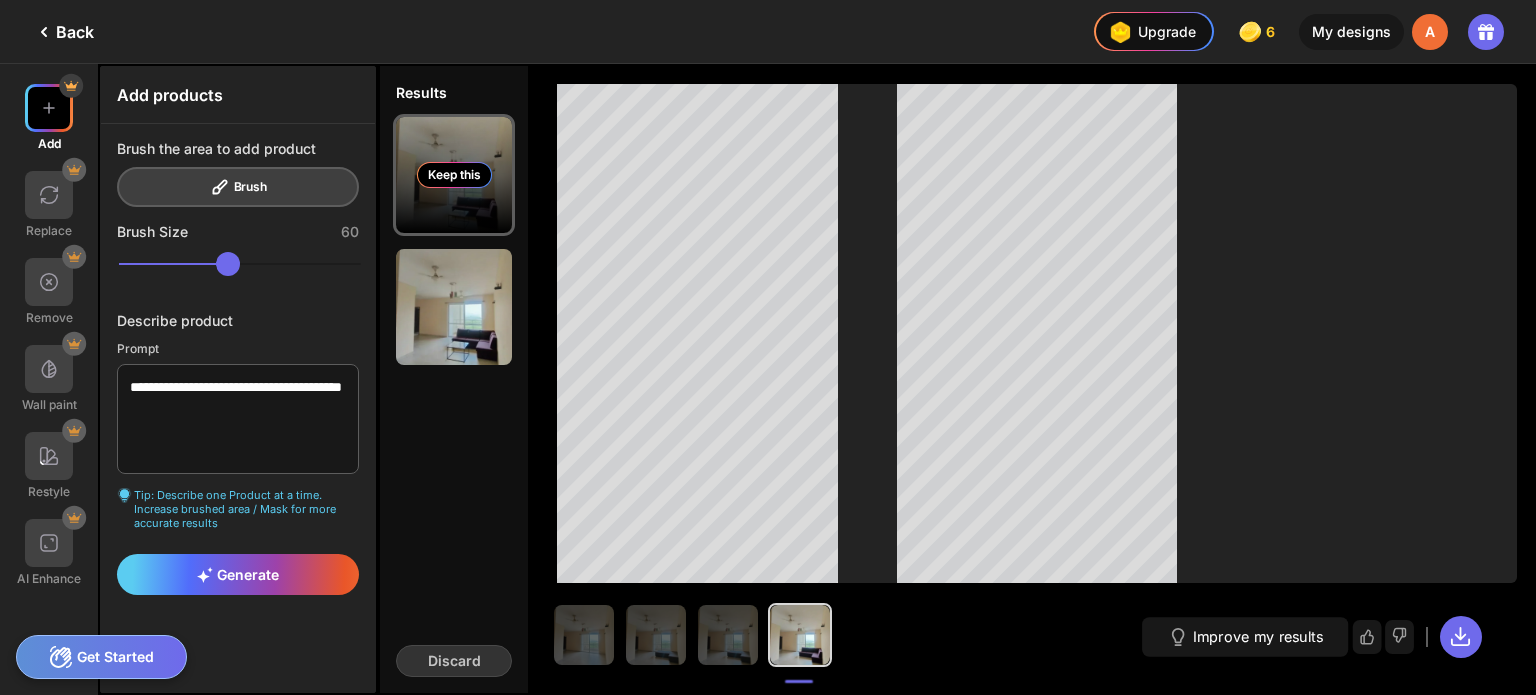 click on "Keep this" at bounding box center [454, 175] 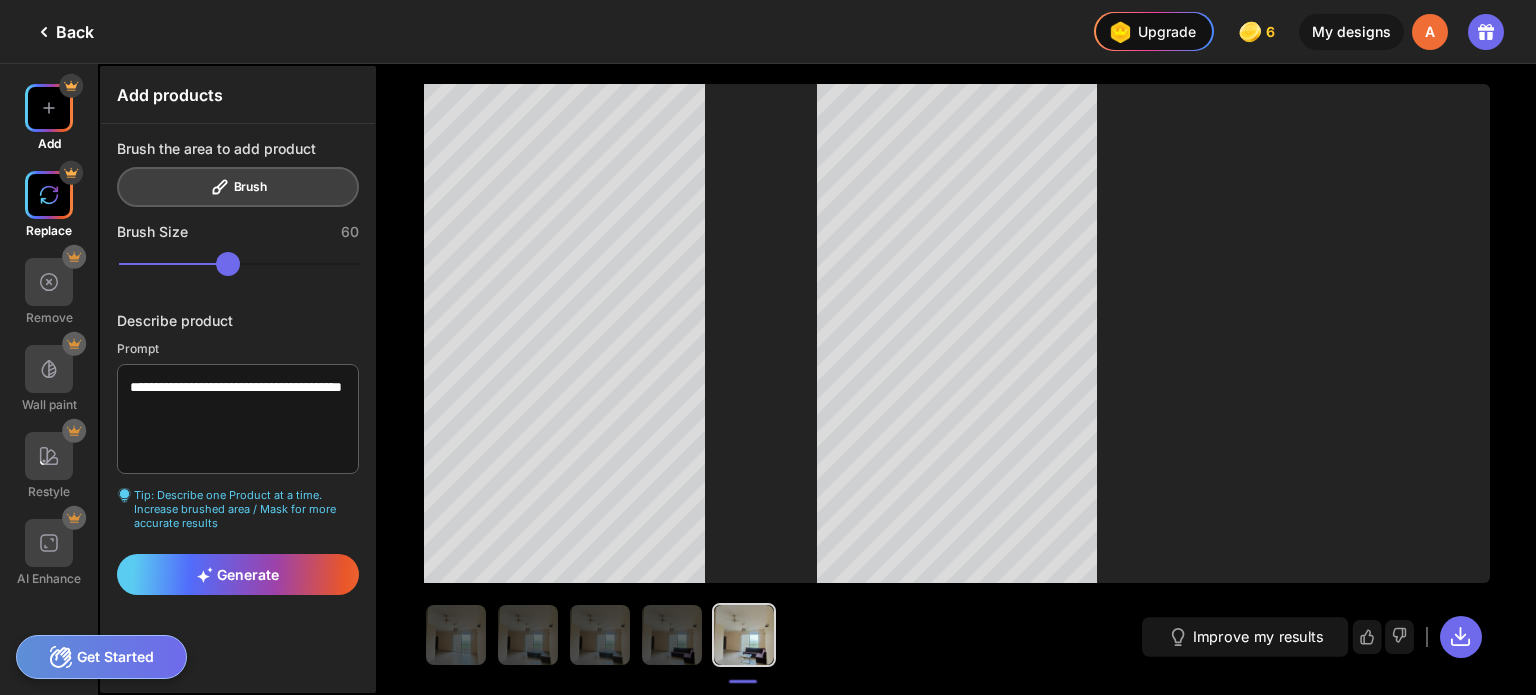 click at bounding box center [49, 195] 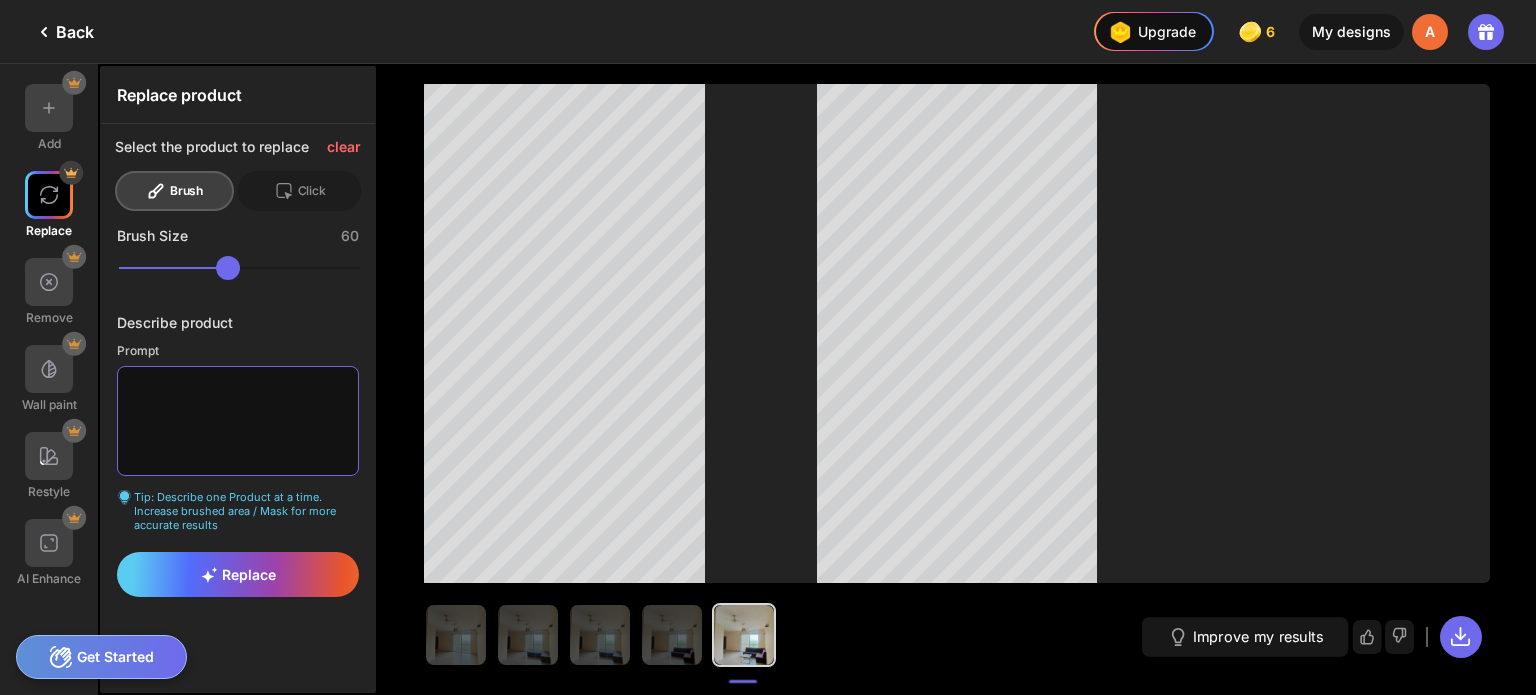 click at bounding box center (238, 421) 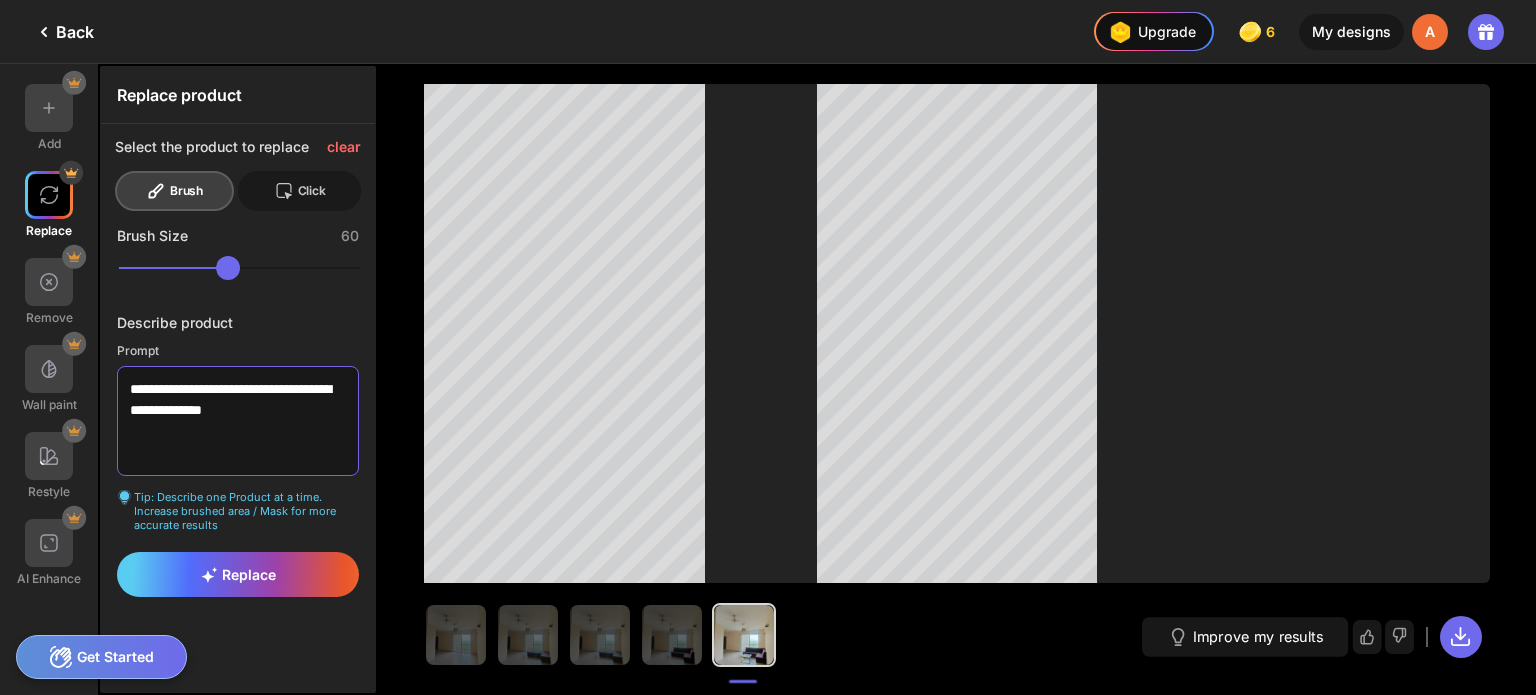 type on "**********" 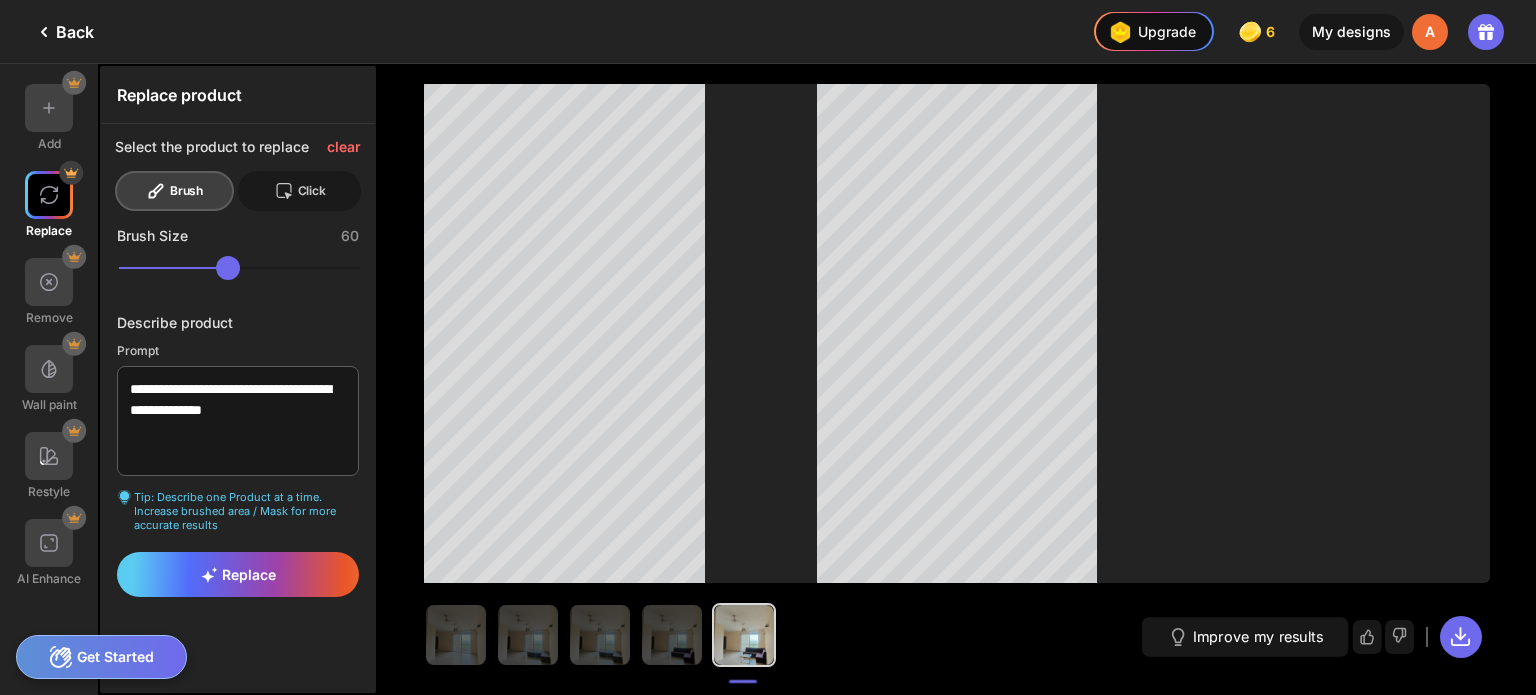 click 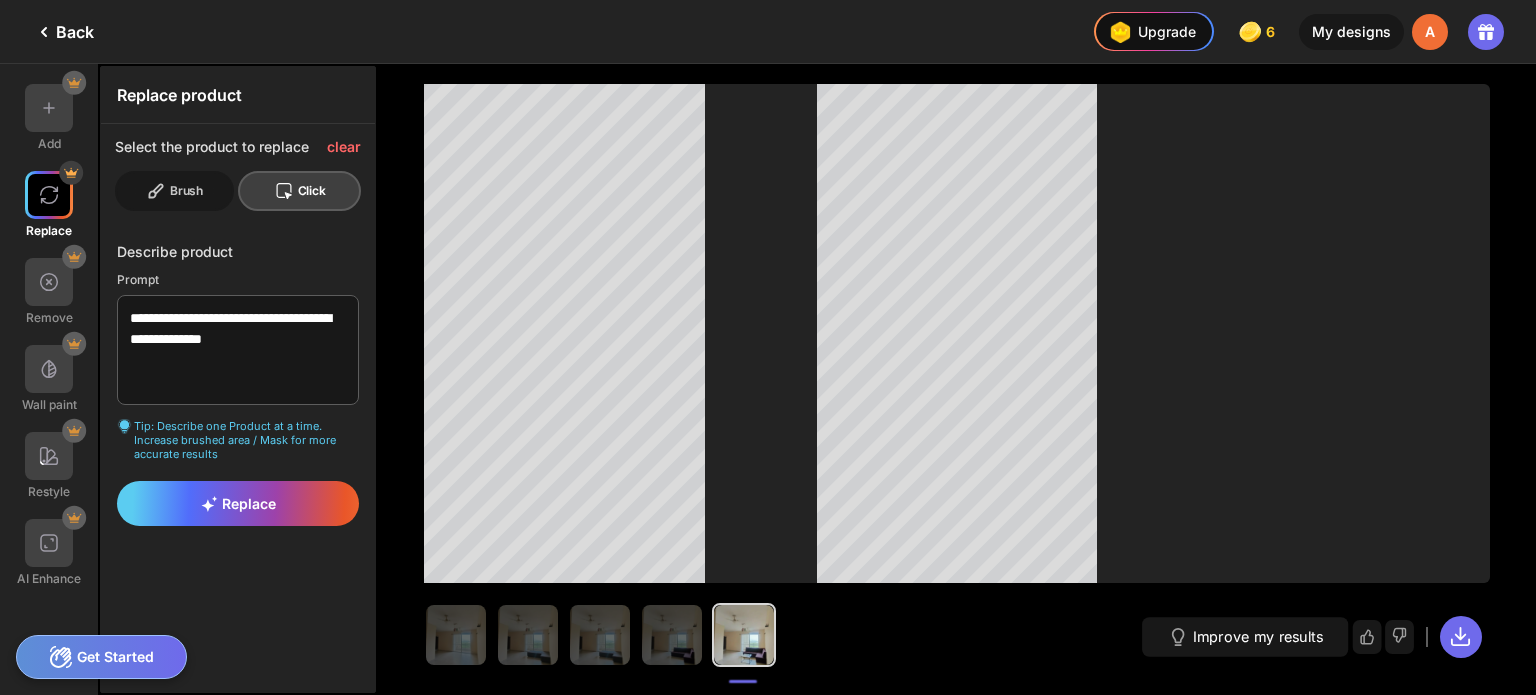 click 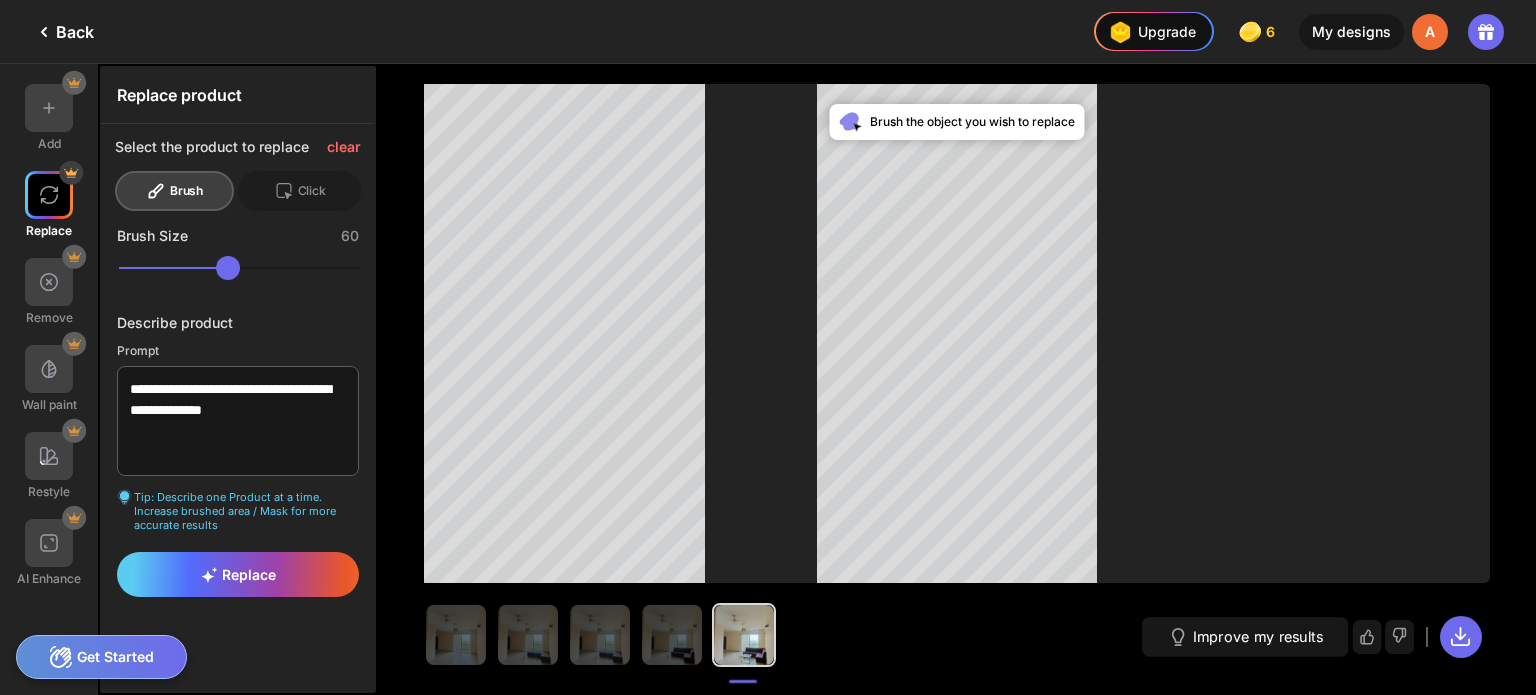 click 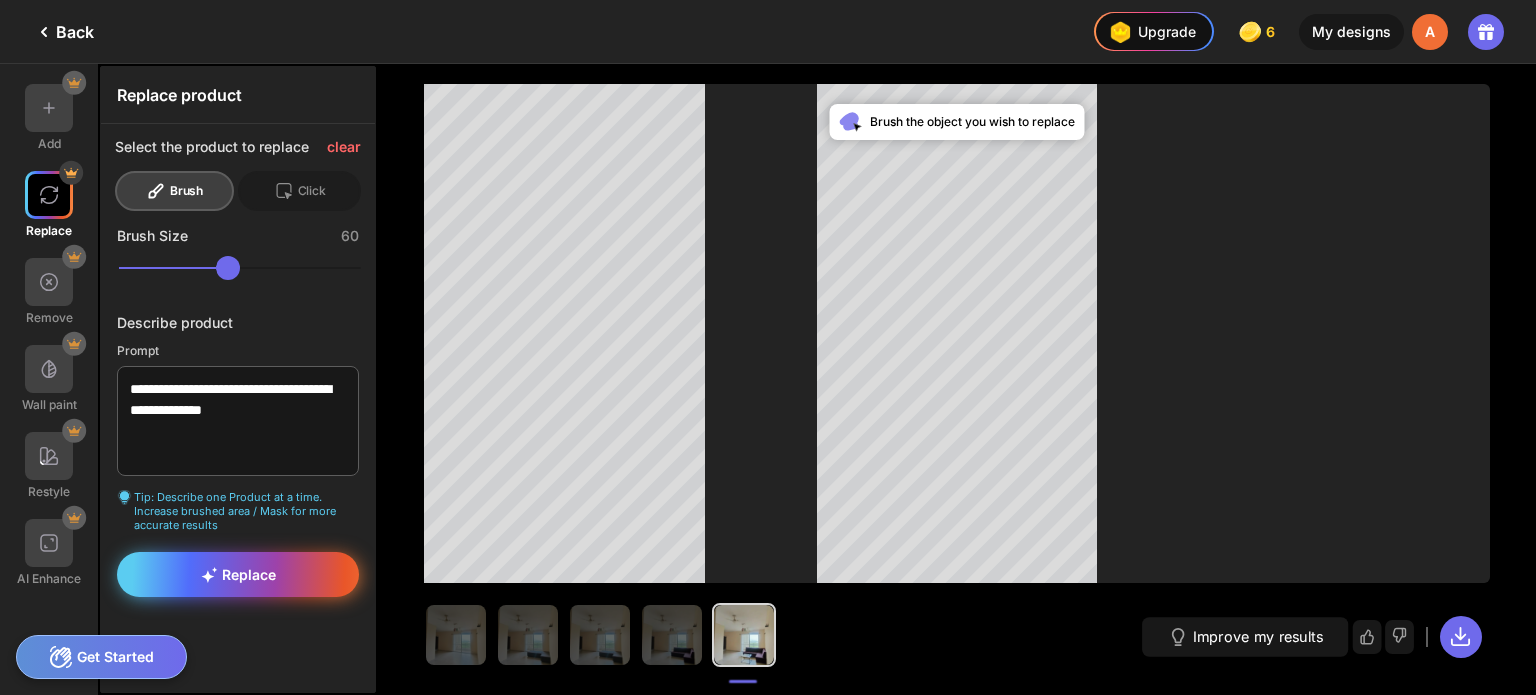 click on "Replace" at bounding box center (238, 574) 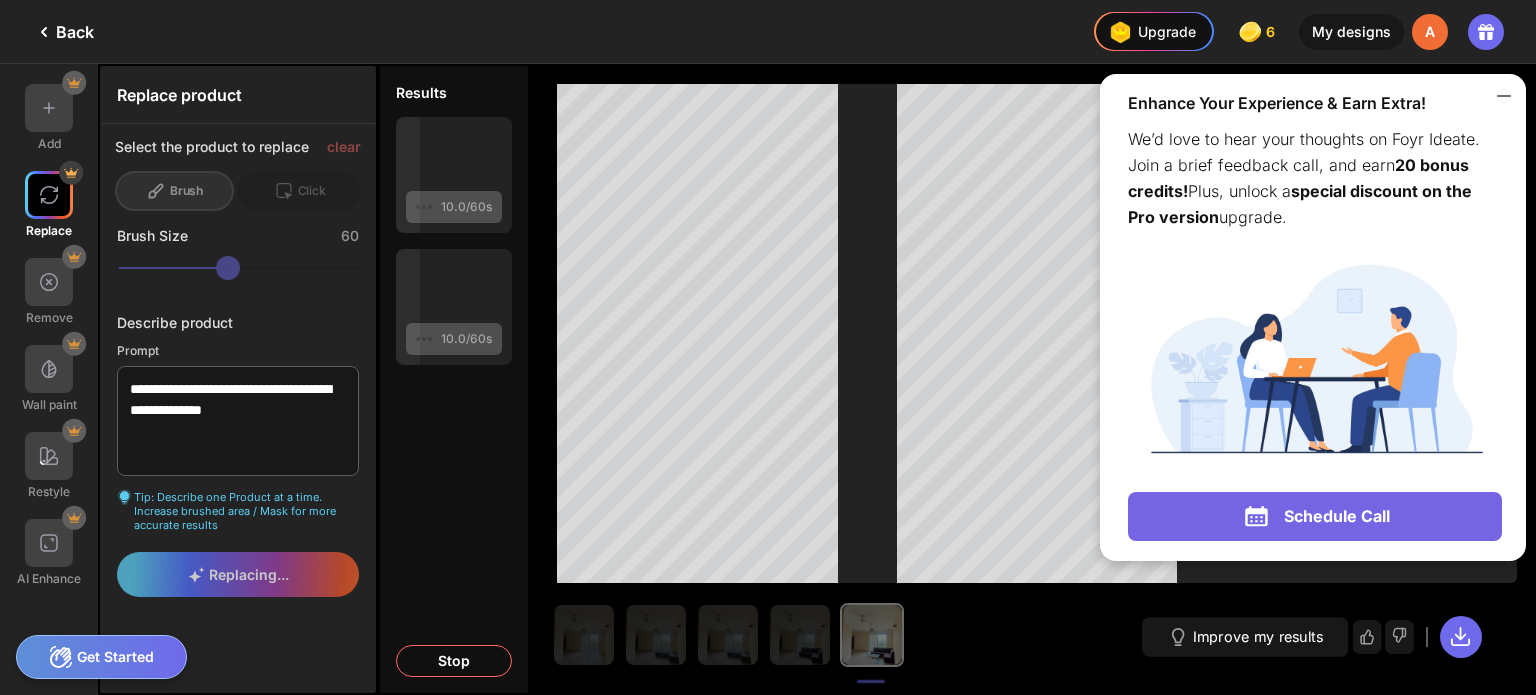 click 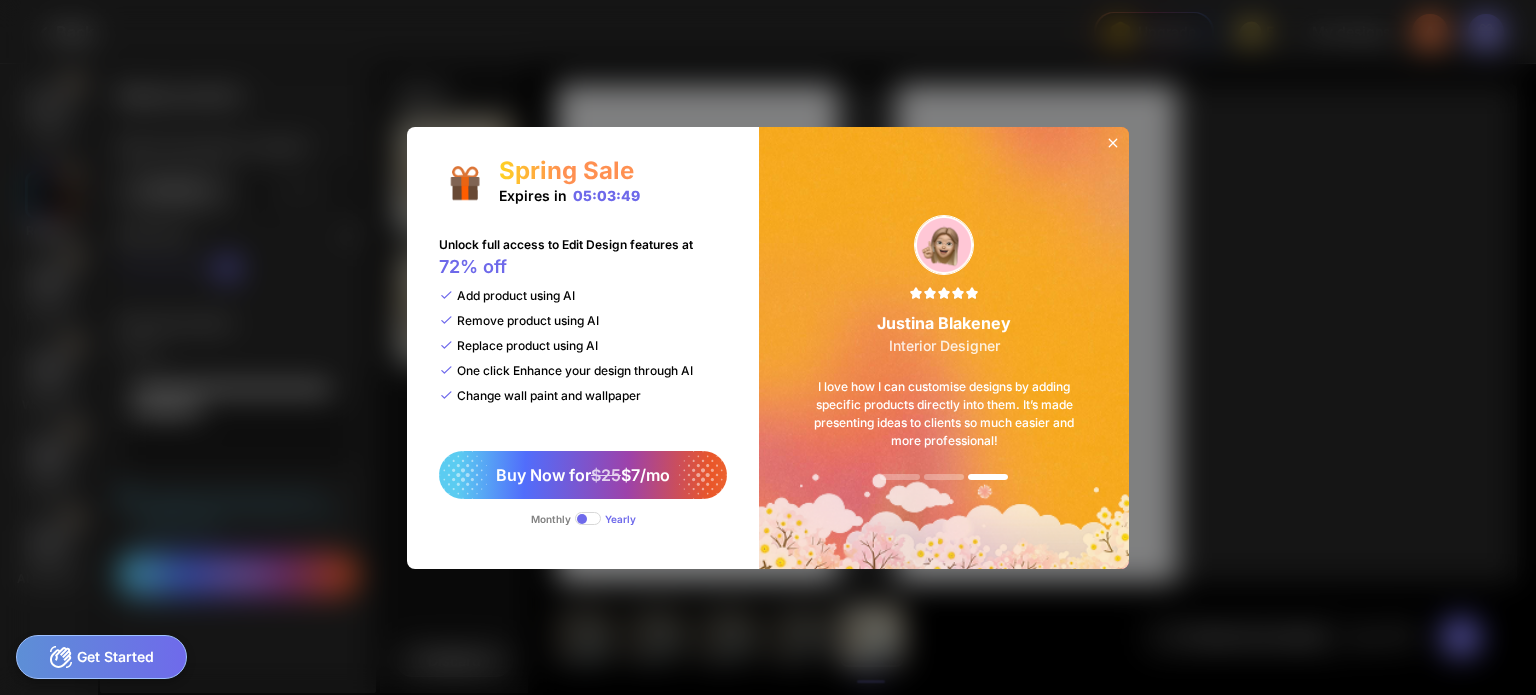 click 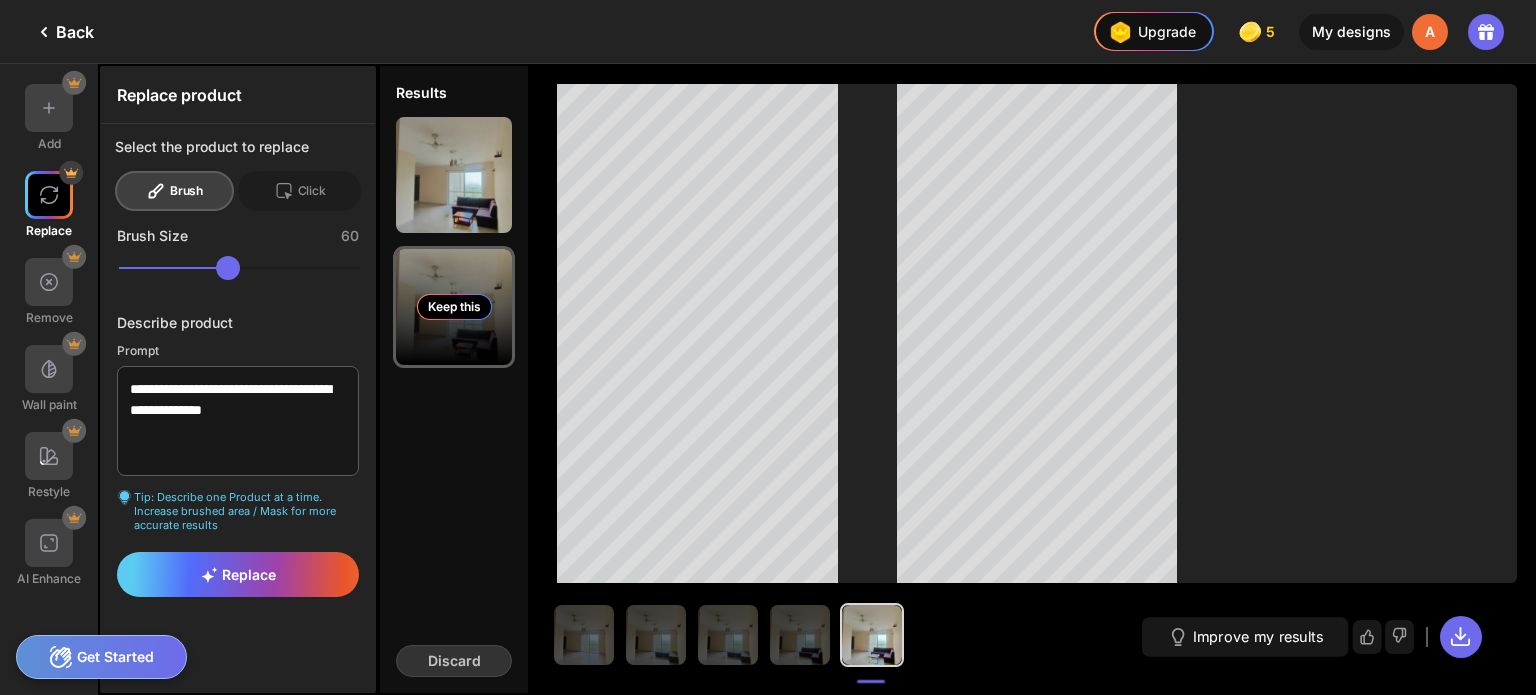 click on "Keep this" at bounding box center [454, 307] 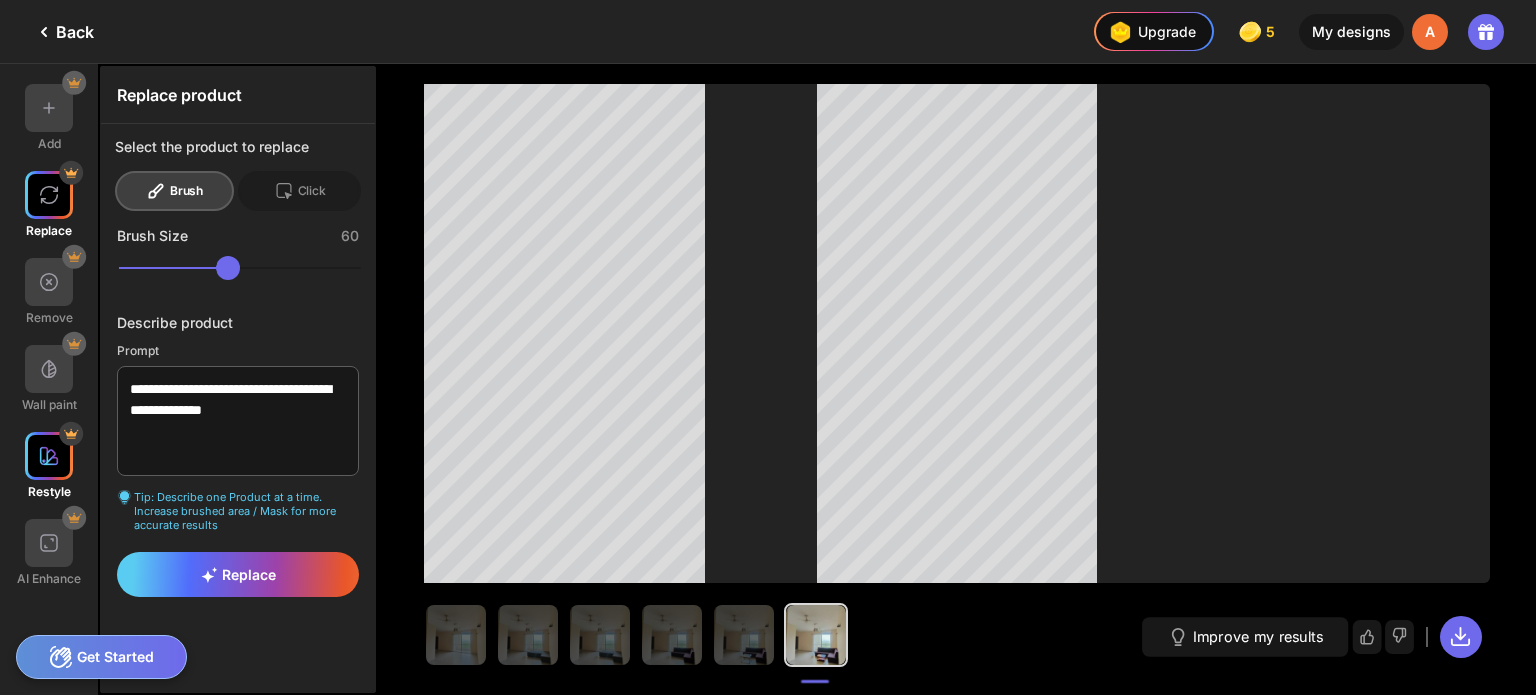 click at bounding box center (49, 456) 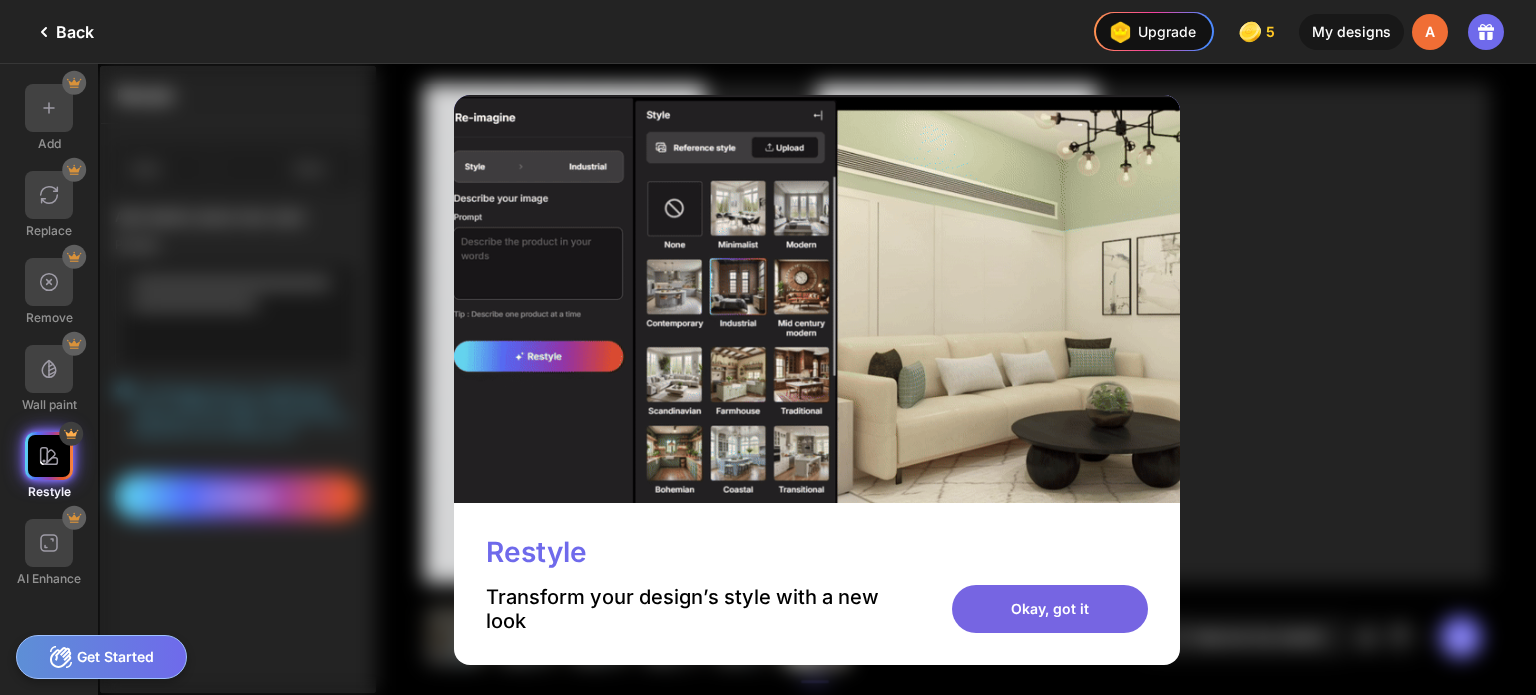 click on "Okay, got it" at bounding box center (1050, 609) 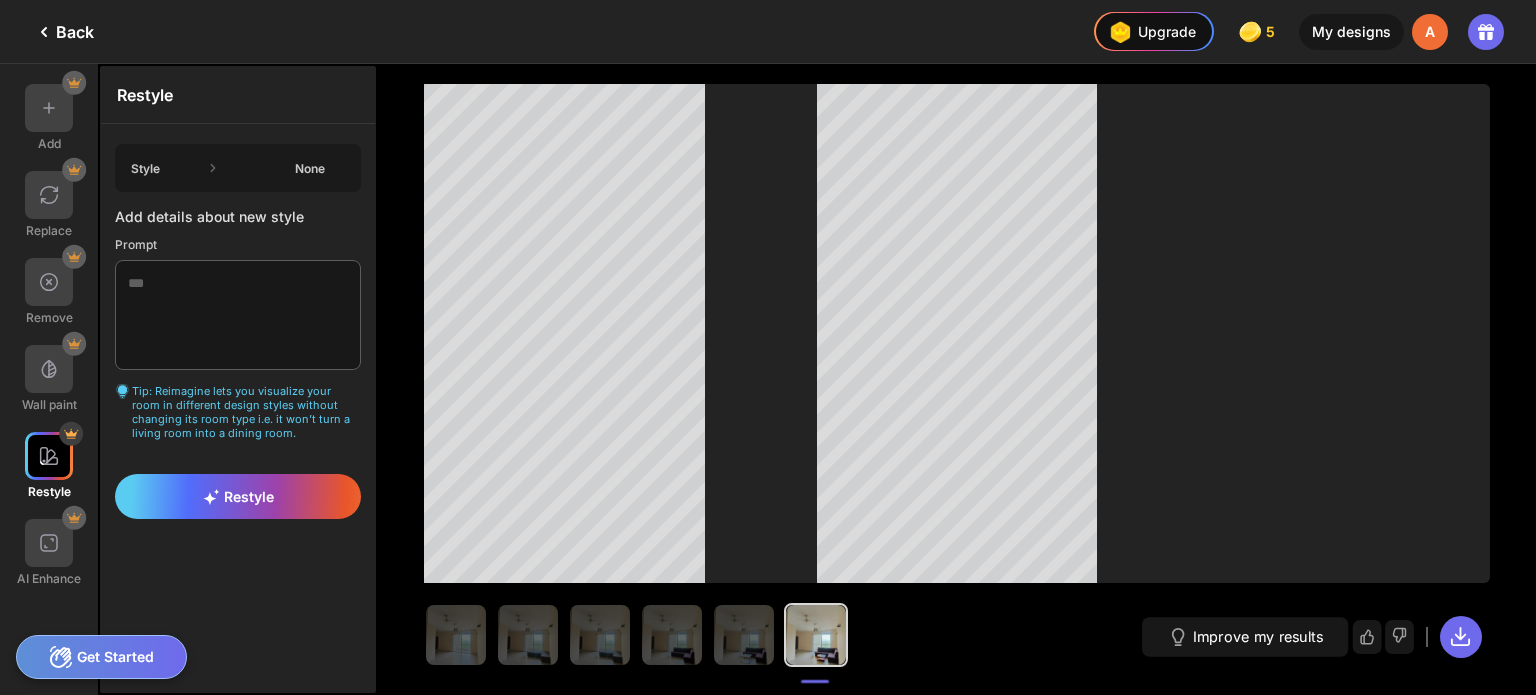 click on "None" at bounding box center [310, 168] 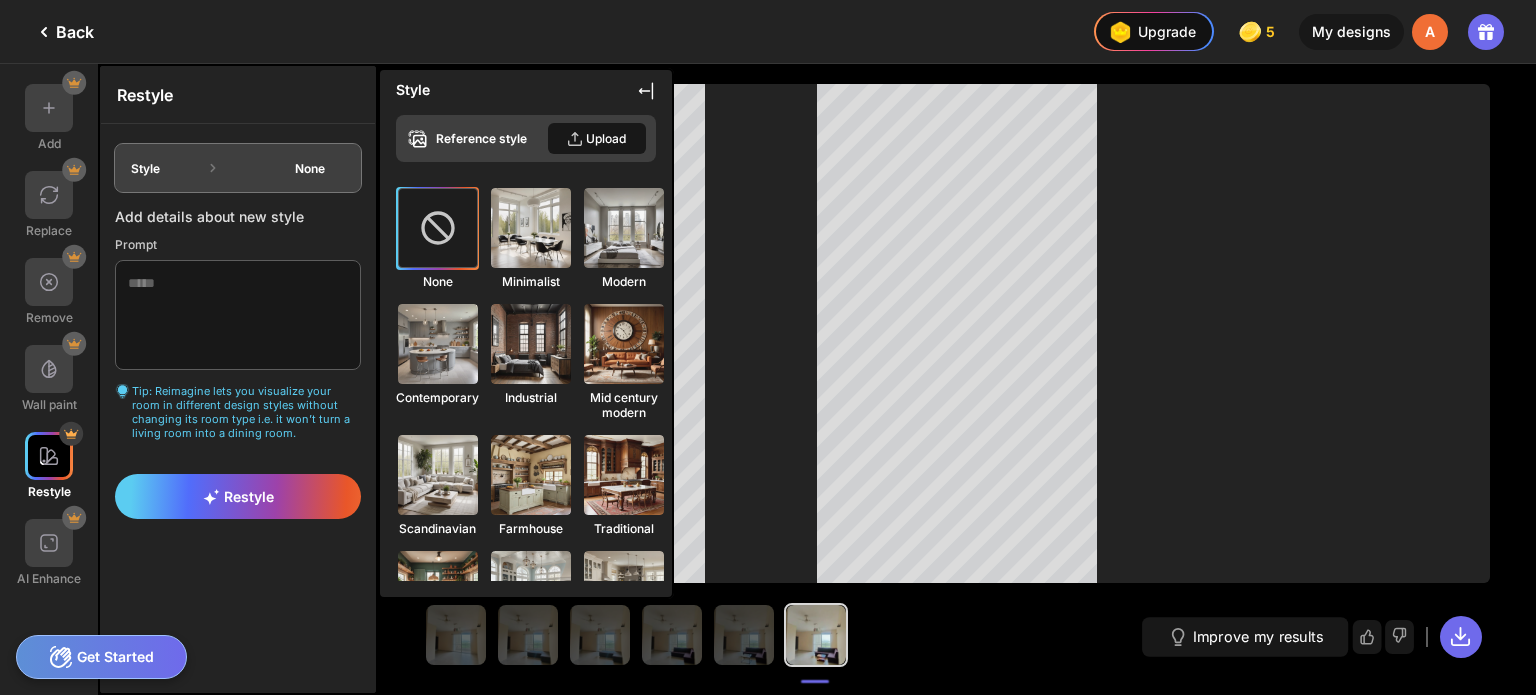 click on "None" at bounding box center (310, 168) 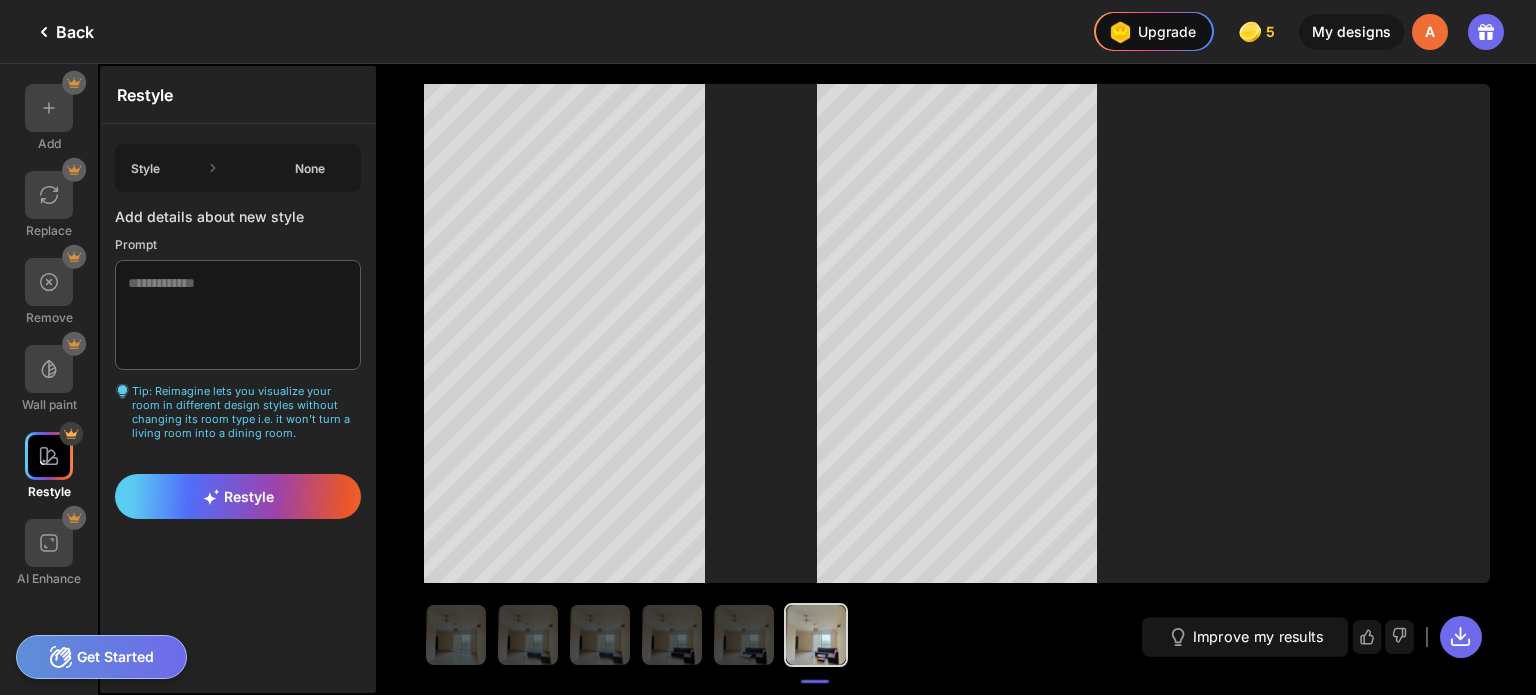 click on "None" at bounding box center [310, 168] 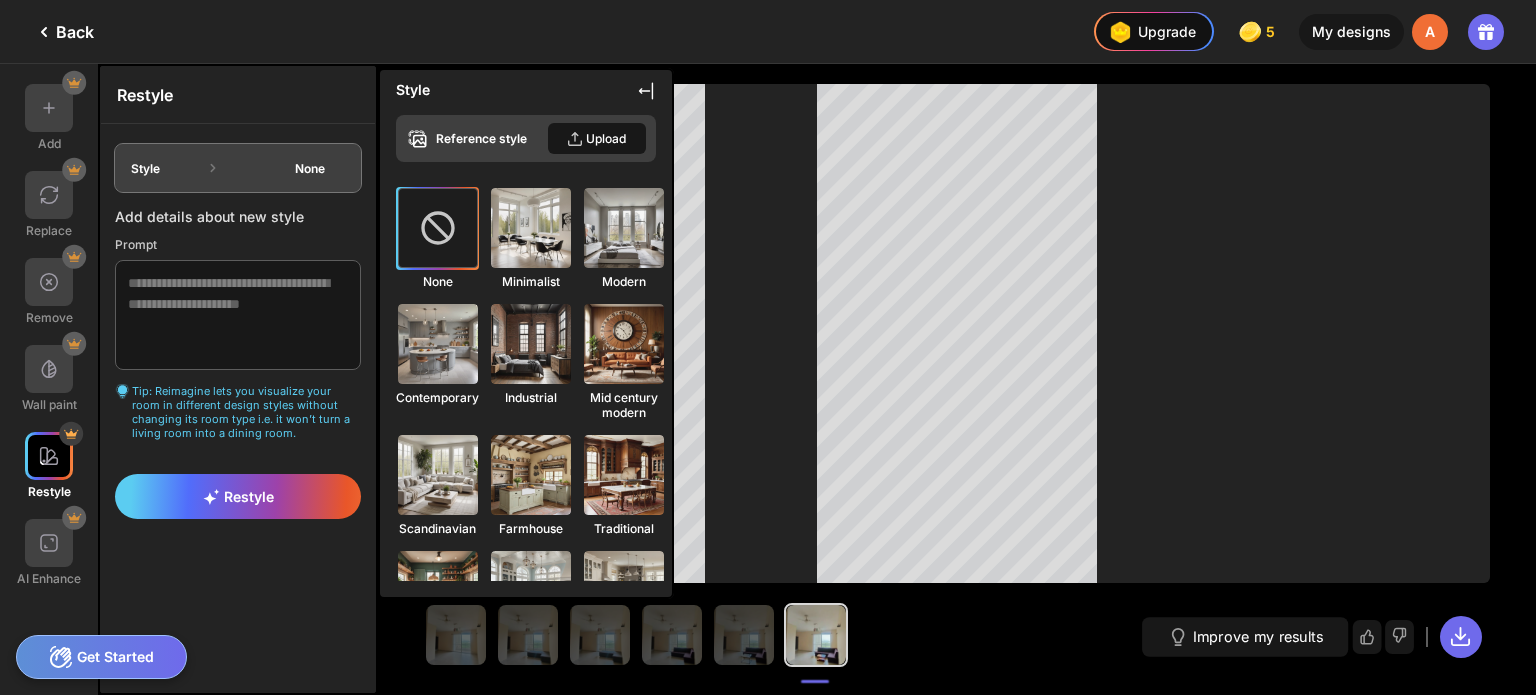click on "None" at bounding box center [310, 168] 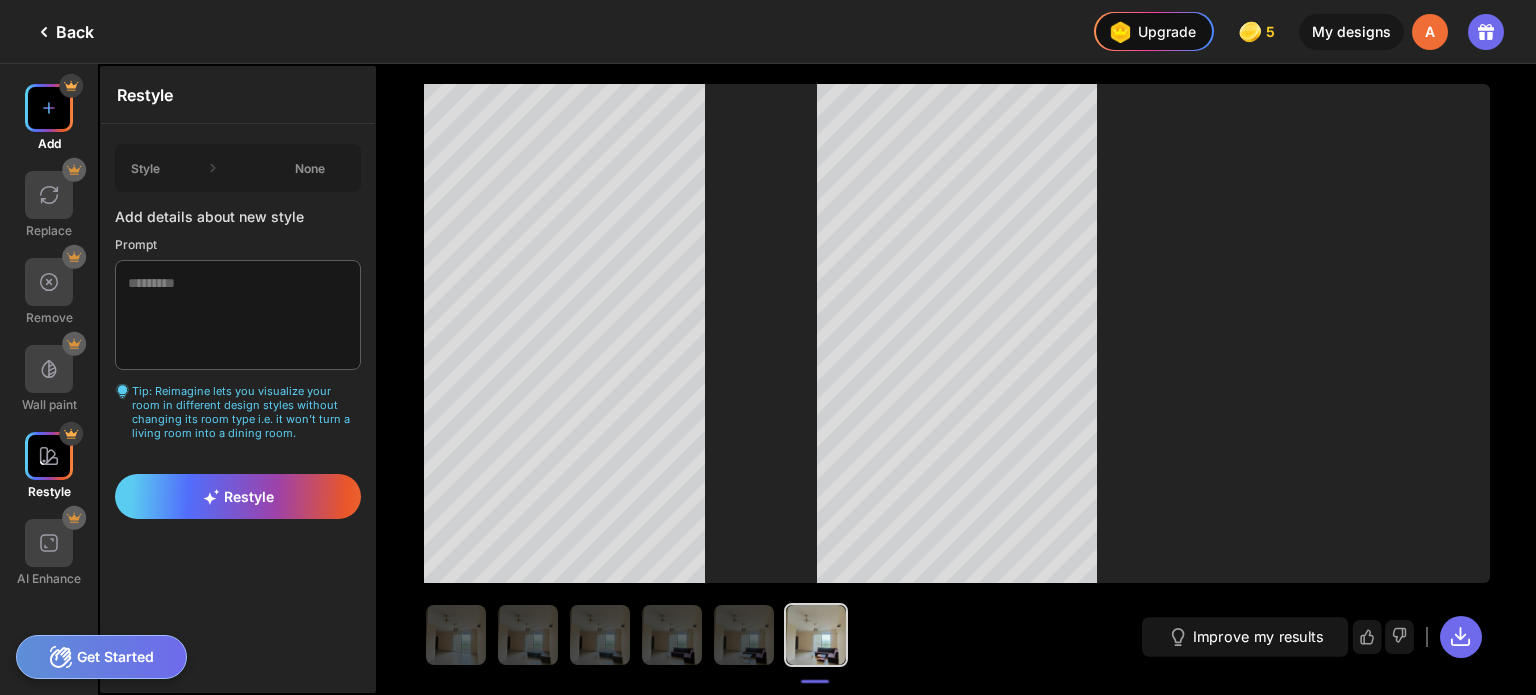 click at bounding box center (49, 108) 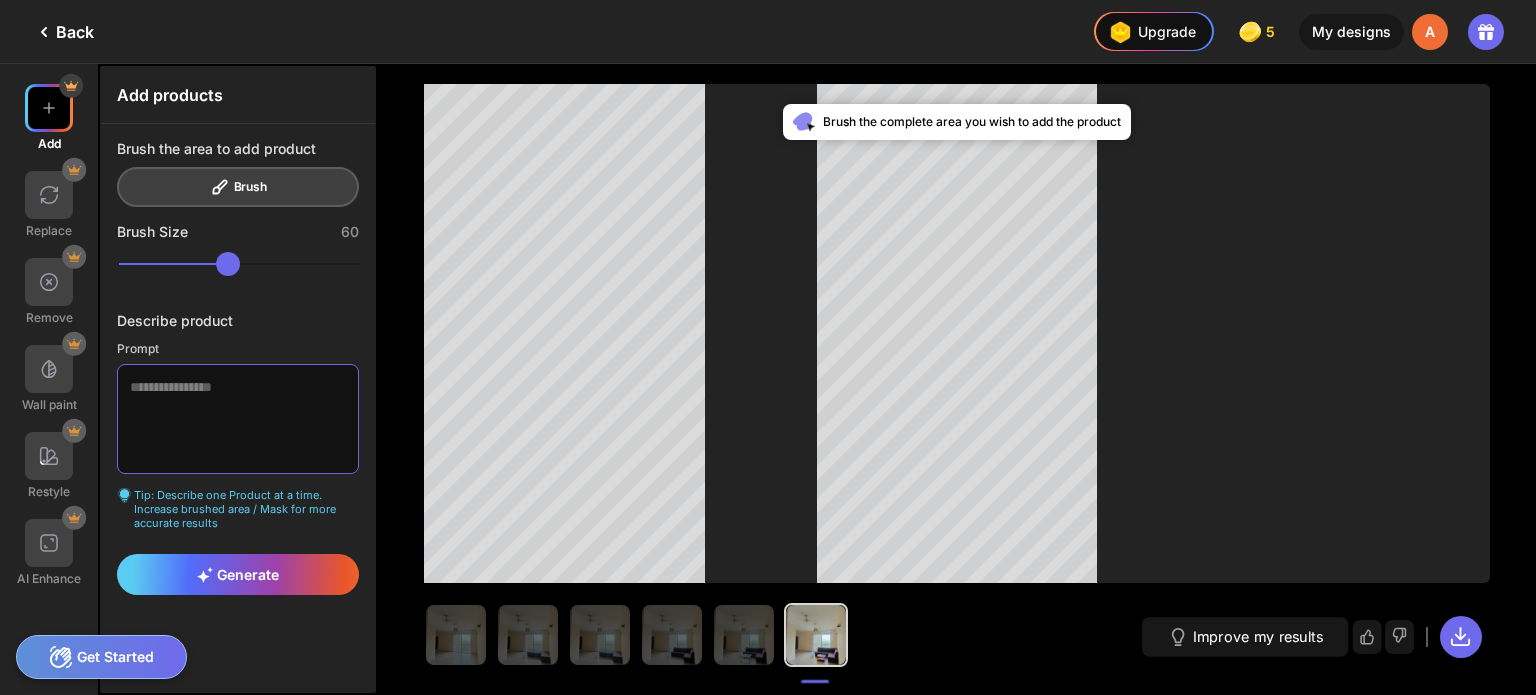 click at bounding box center [238, 419] 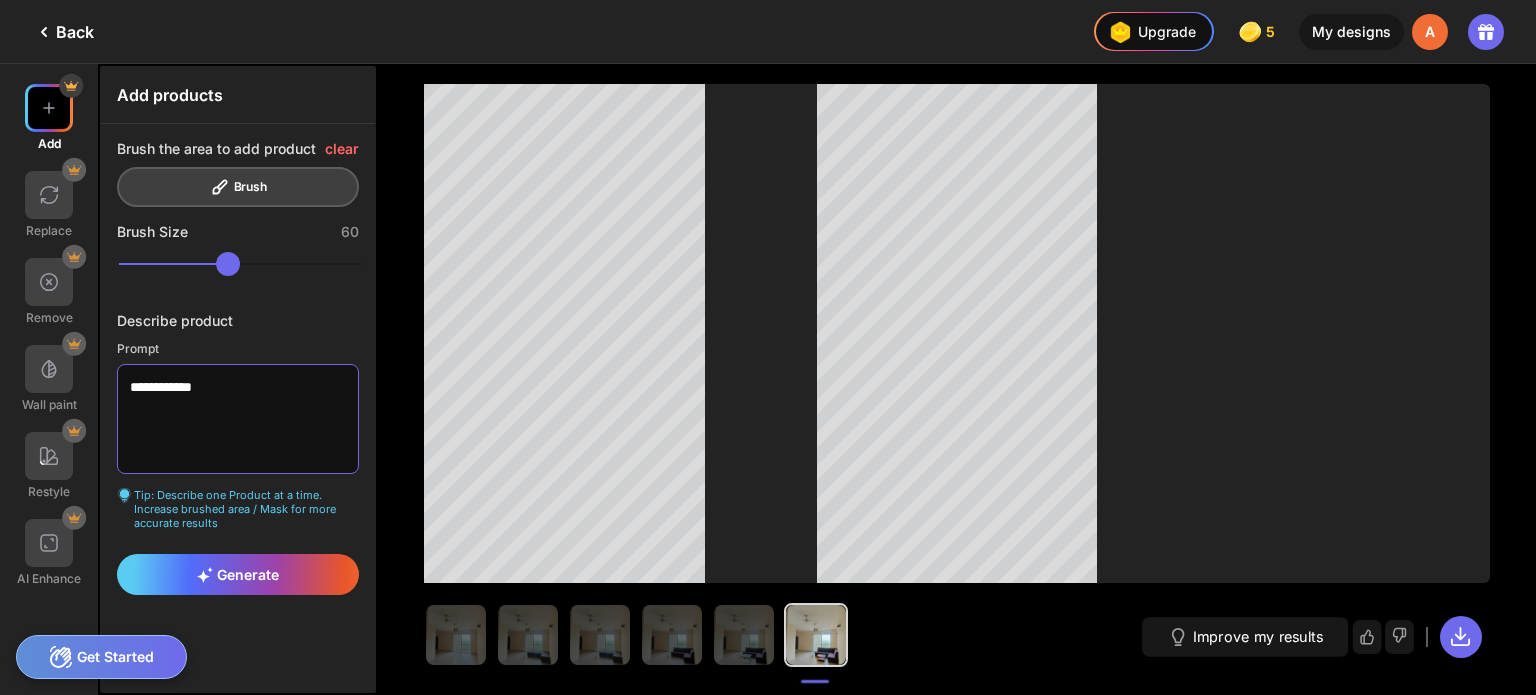 click on "**********" at bounding box center [238, 419] 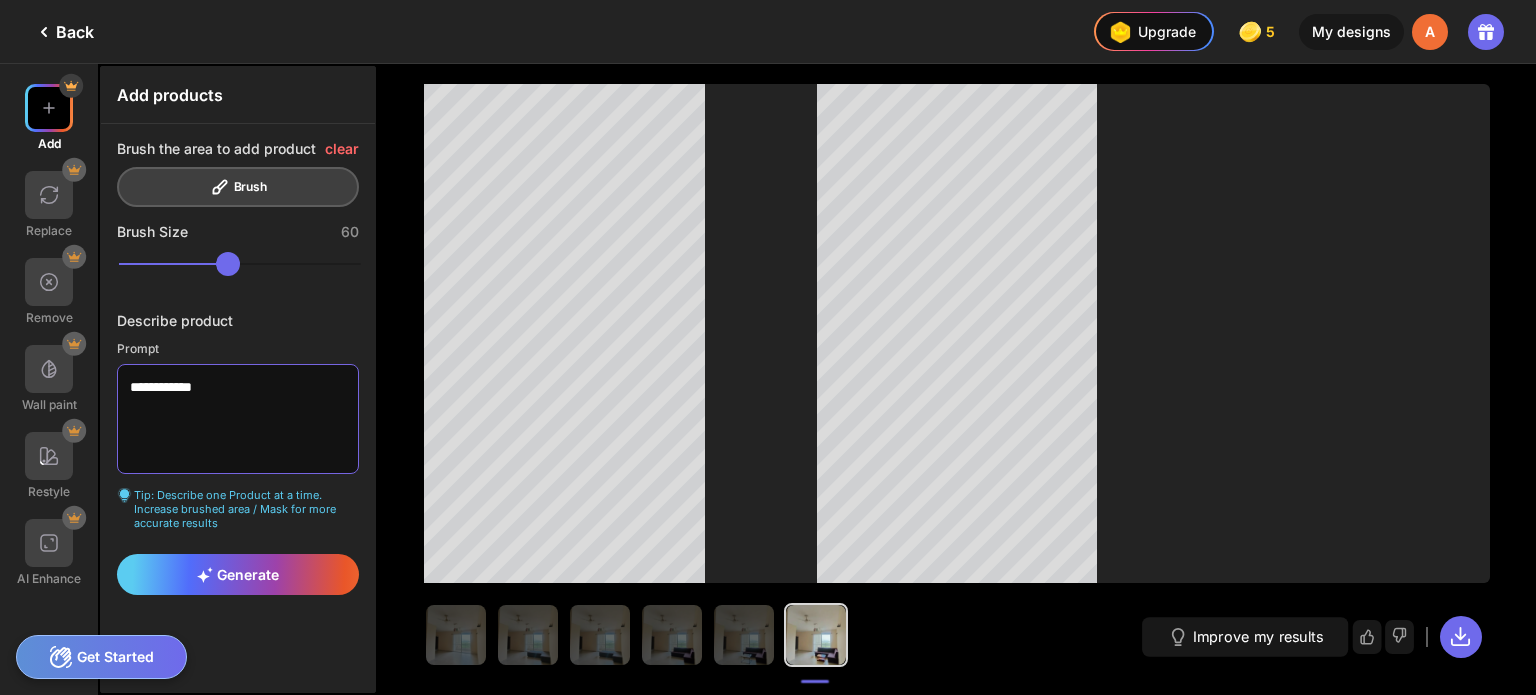 click on "**********" at bounding box center [238, 419] 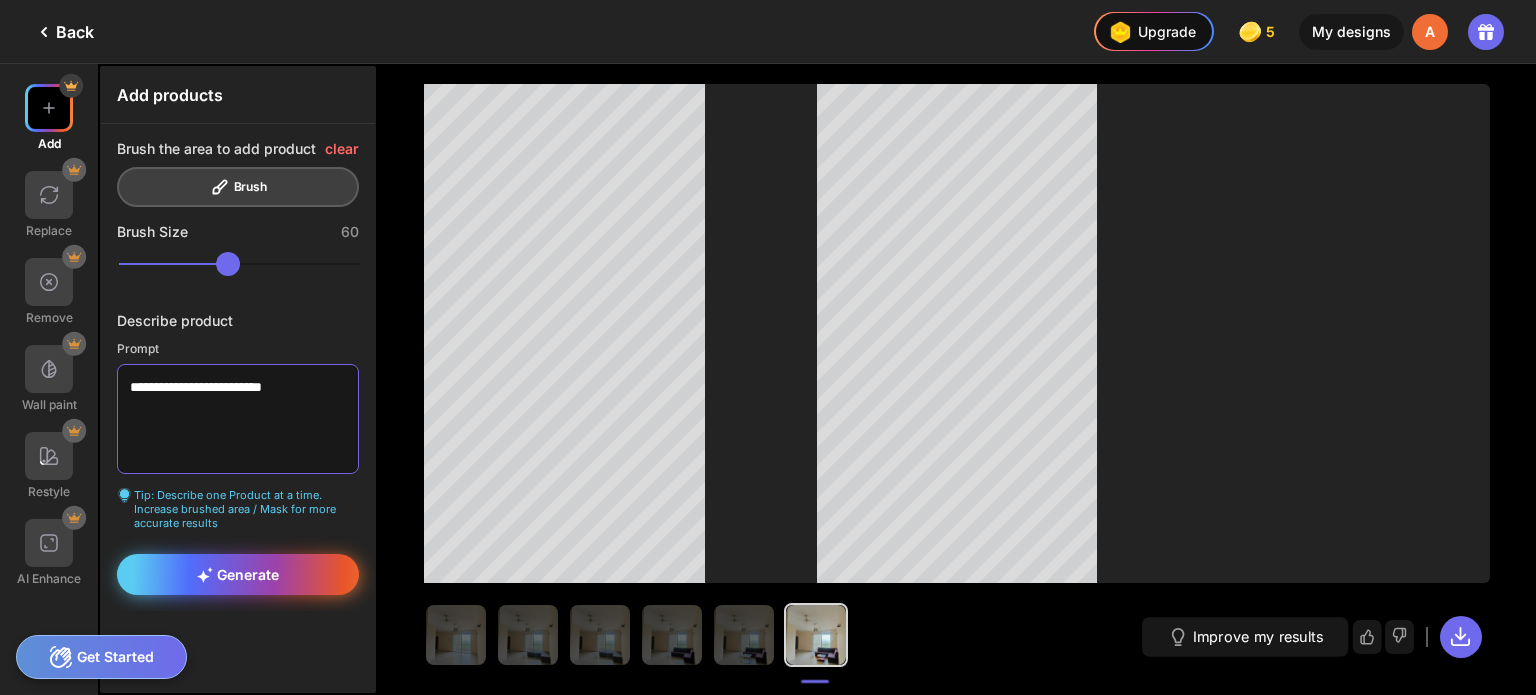 type on "**********" 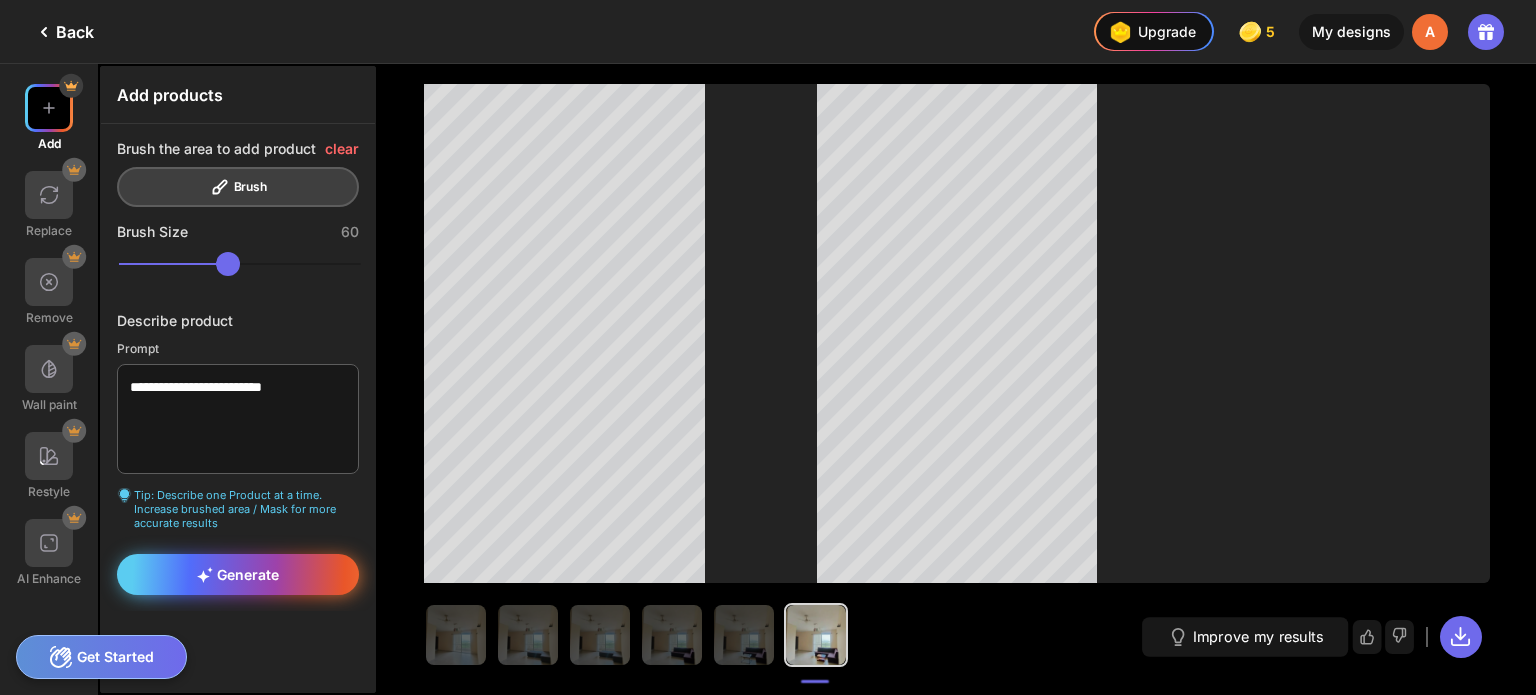 click on "Generate" at bounding box center [238, 574] 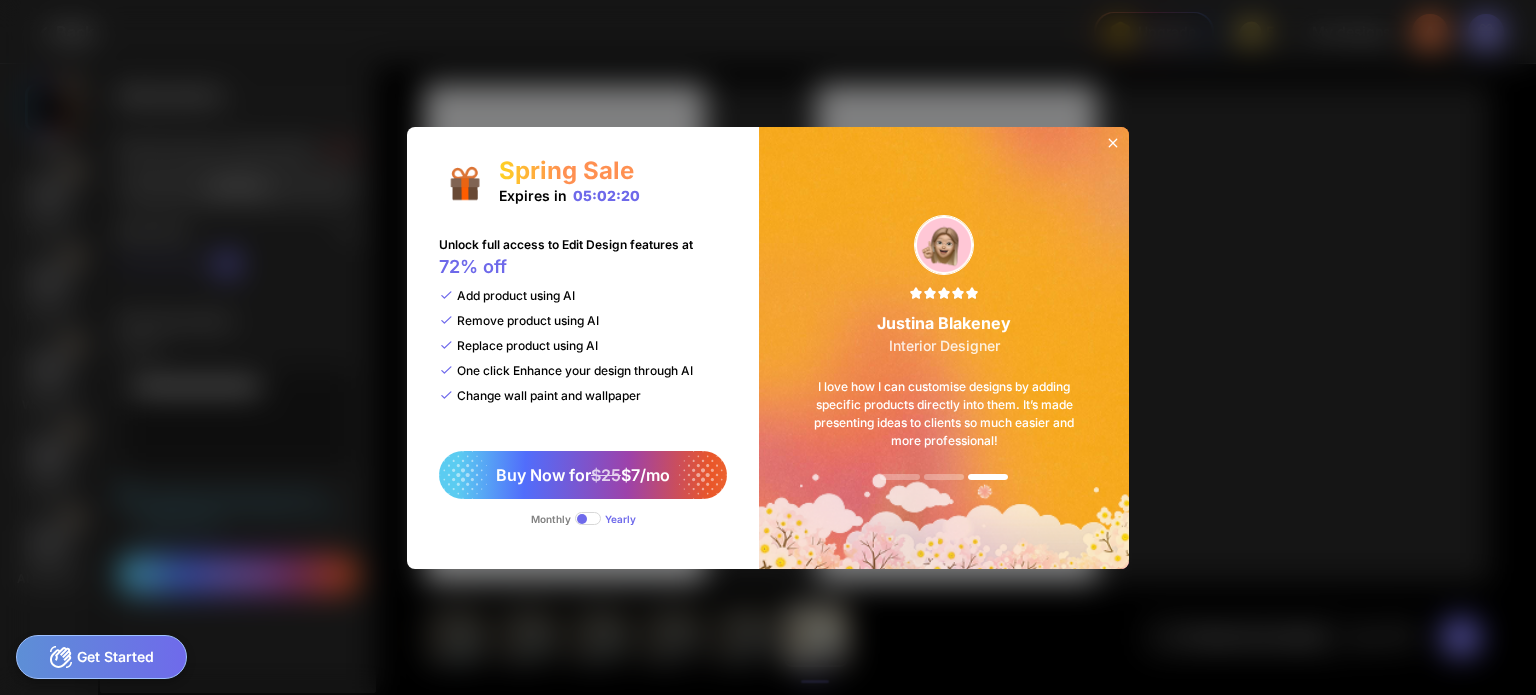 click 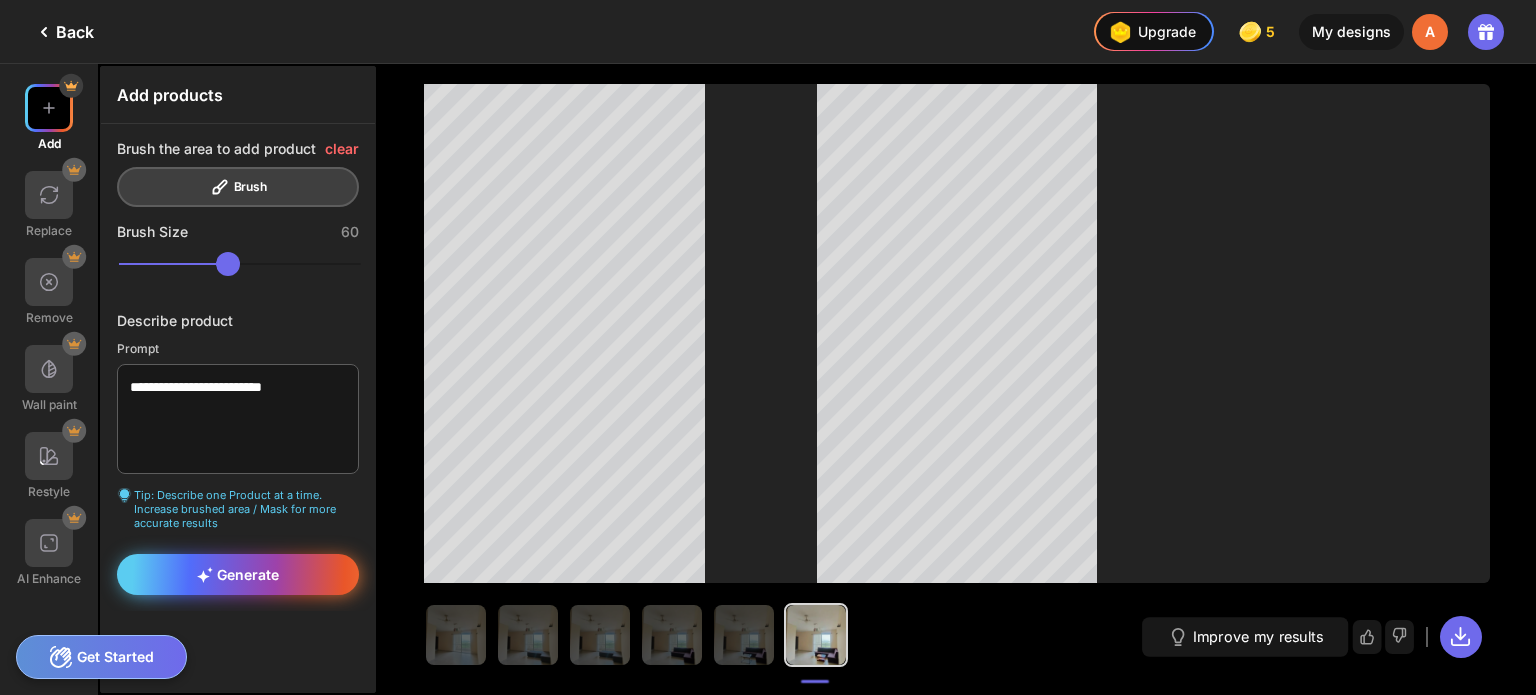 click on "Generate" at bounding box center [238, 574] 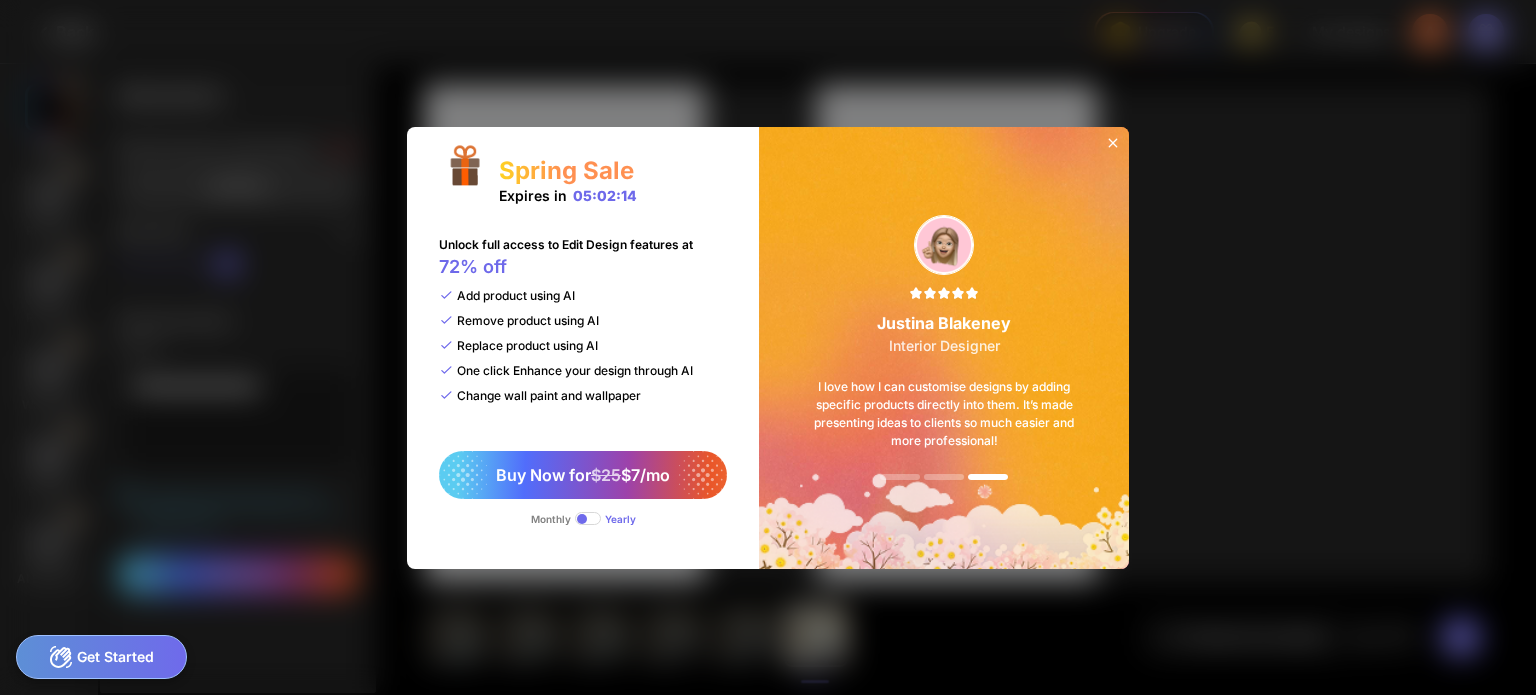 click 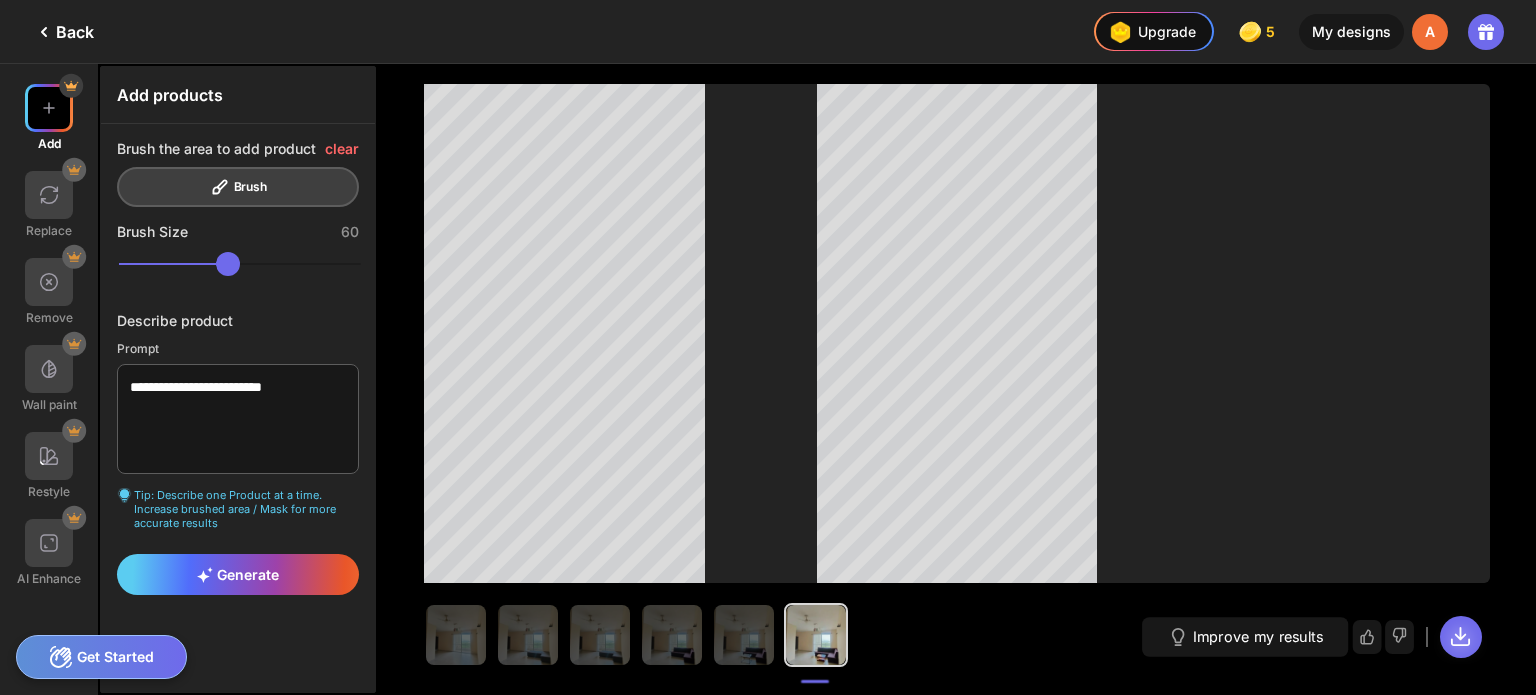 click 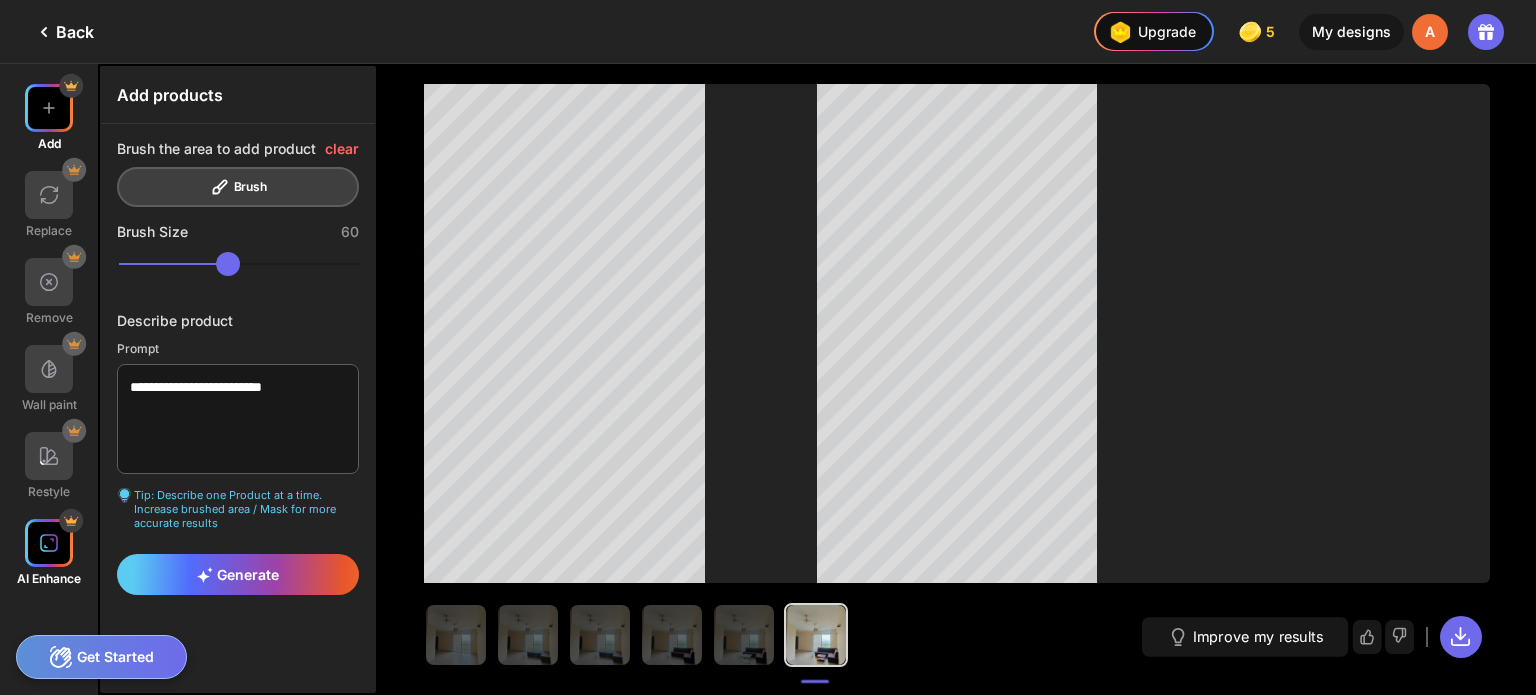 click at bounding box center (49, 543) 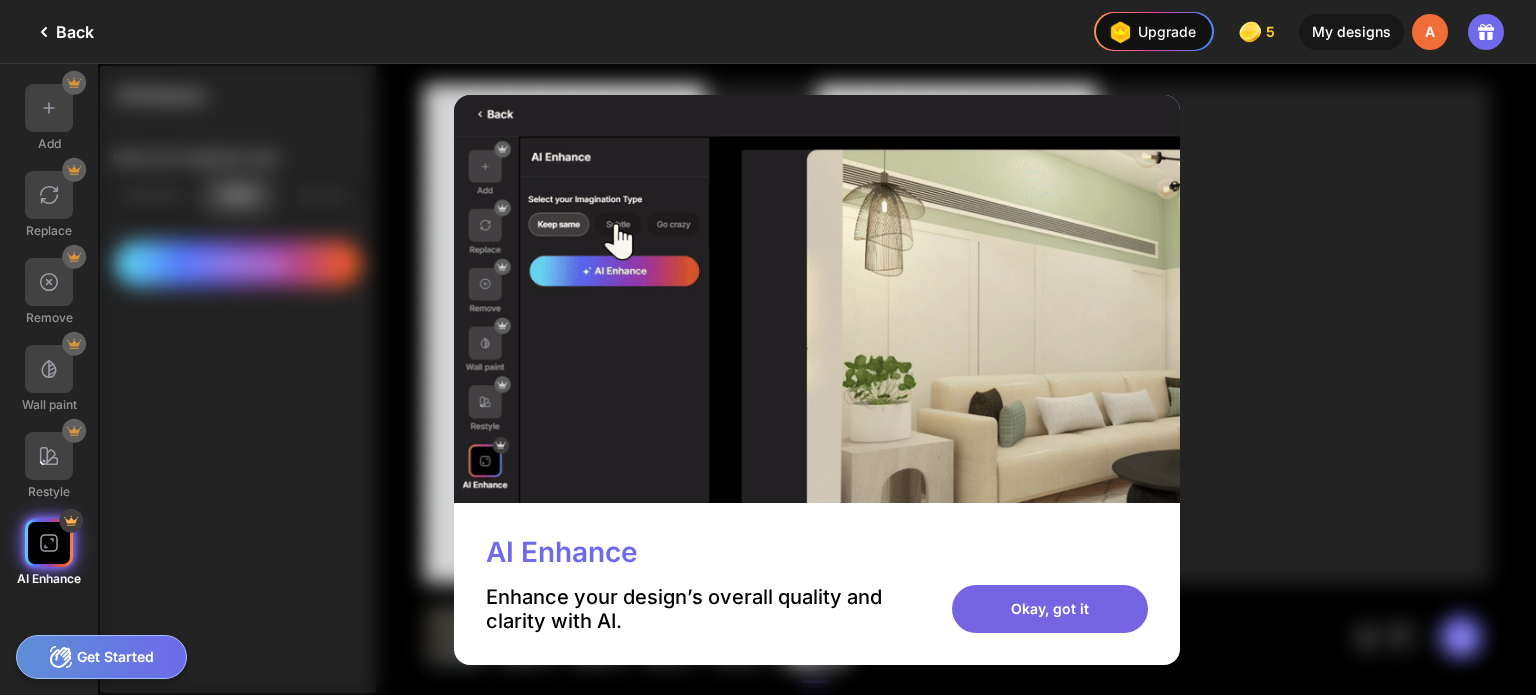 click on "Okay, got it" at bounding box center (1050, 609) 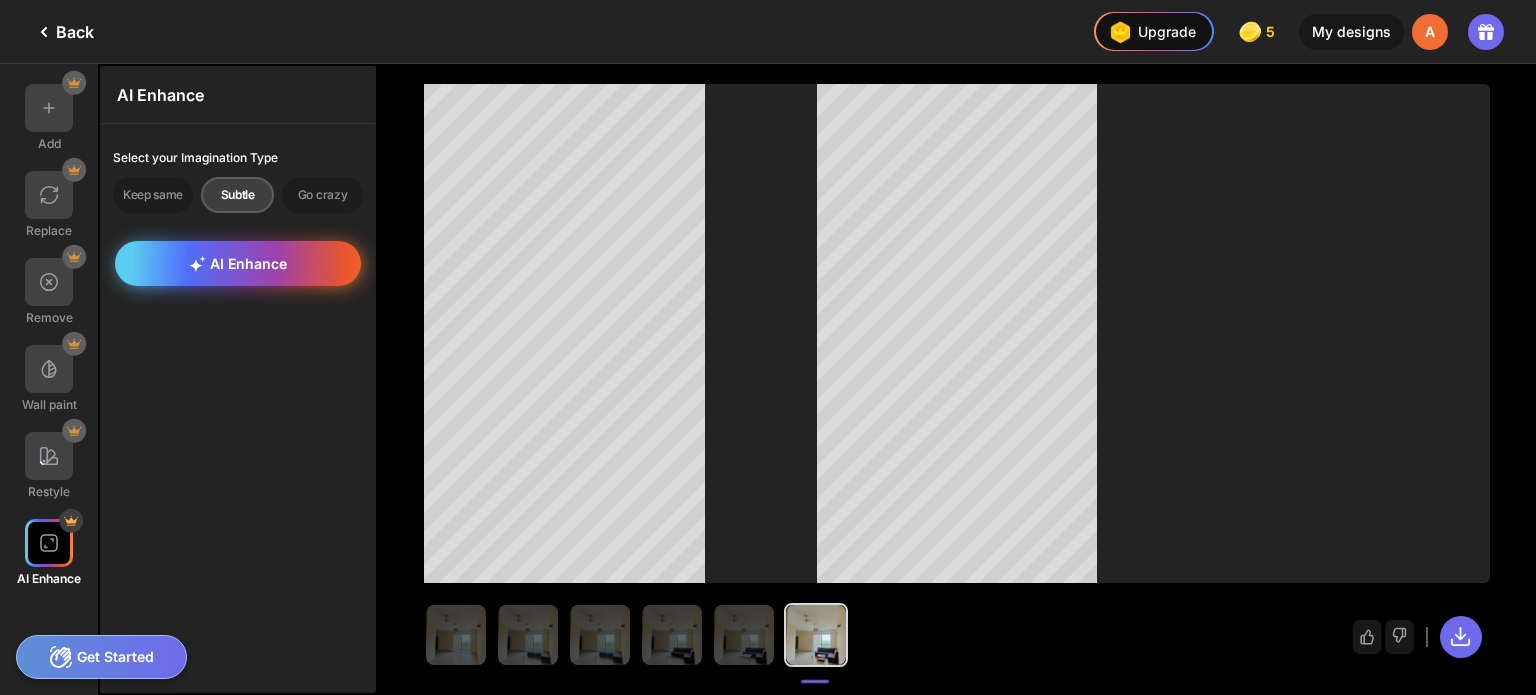 click on "AI Enhance" at bounding box center (238, 263) 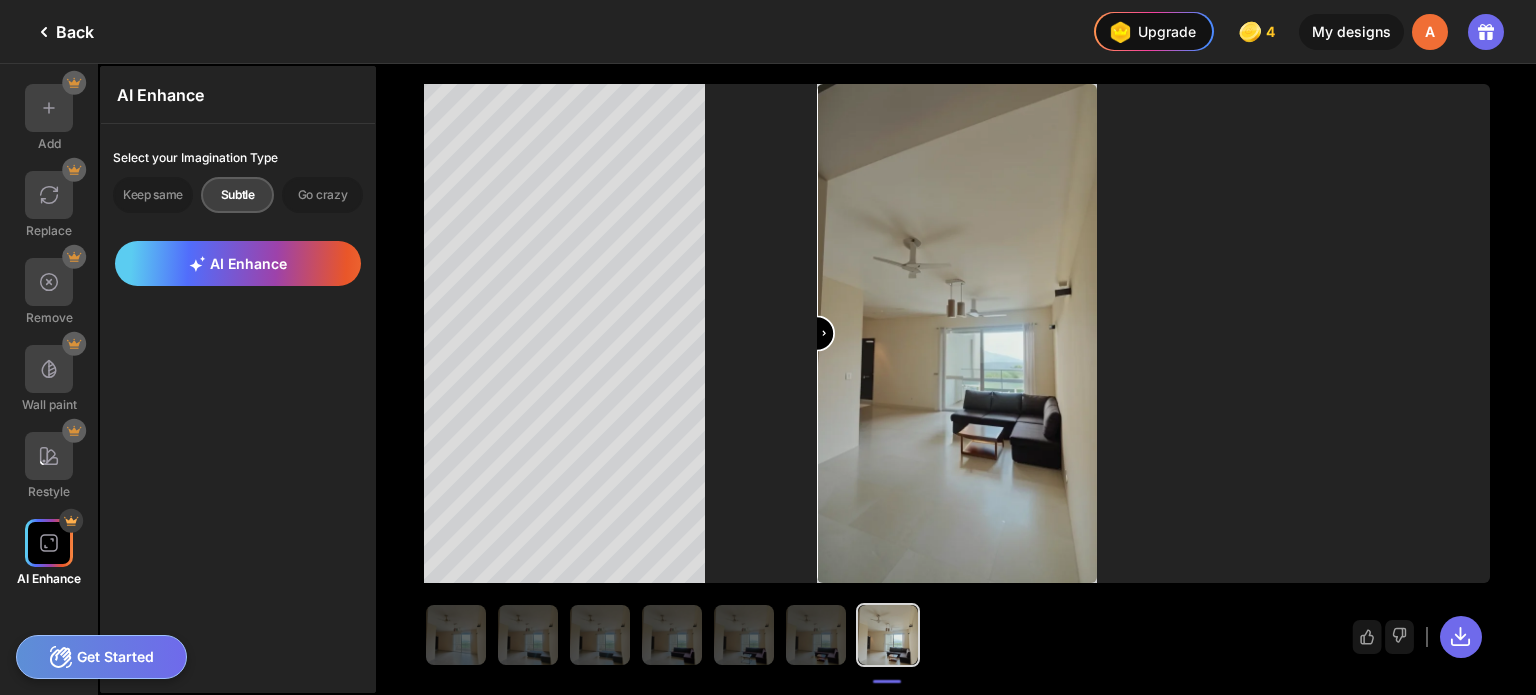 drag, startPoint x: 962, startPoint y: 341, endPoint x: 642, endPoint y: 476, distance: 347.3111 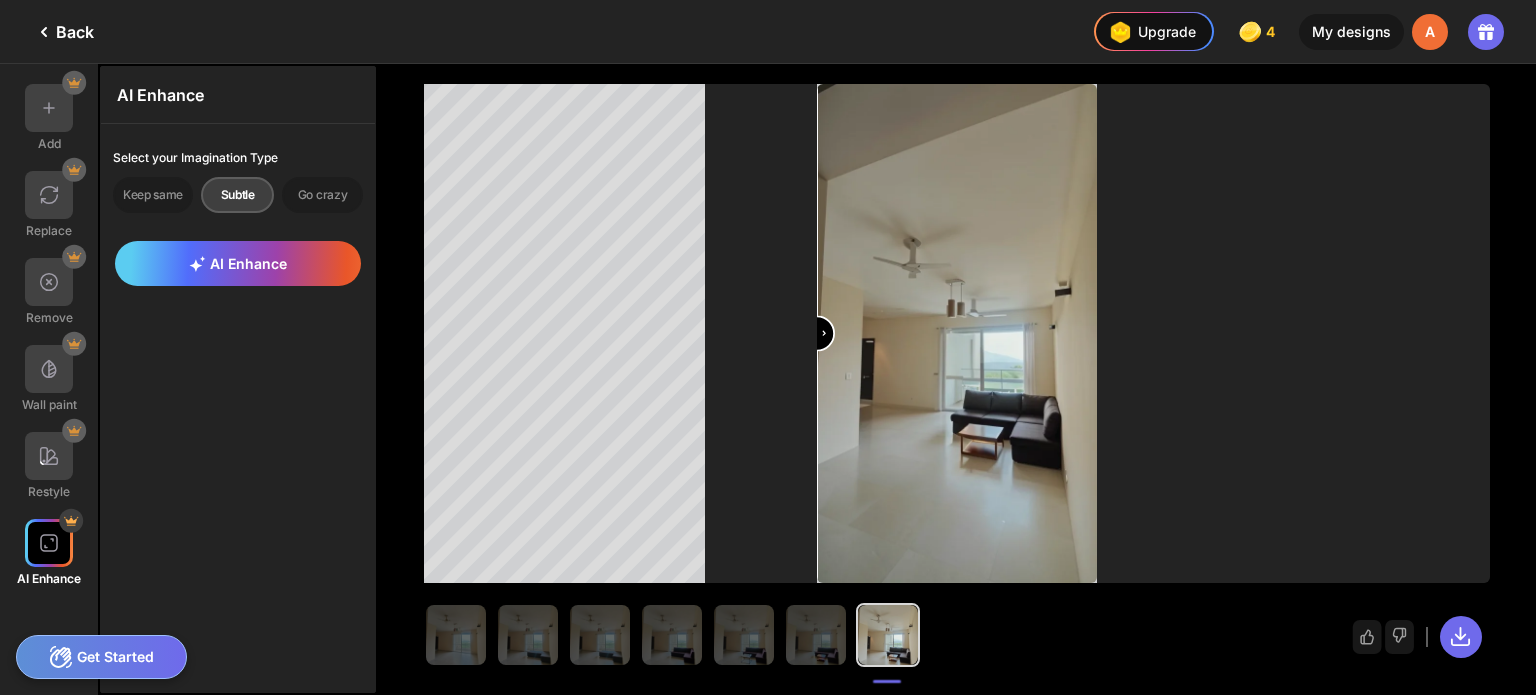 type on "*" 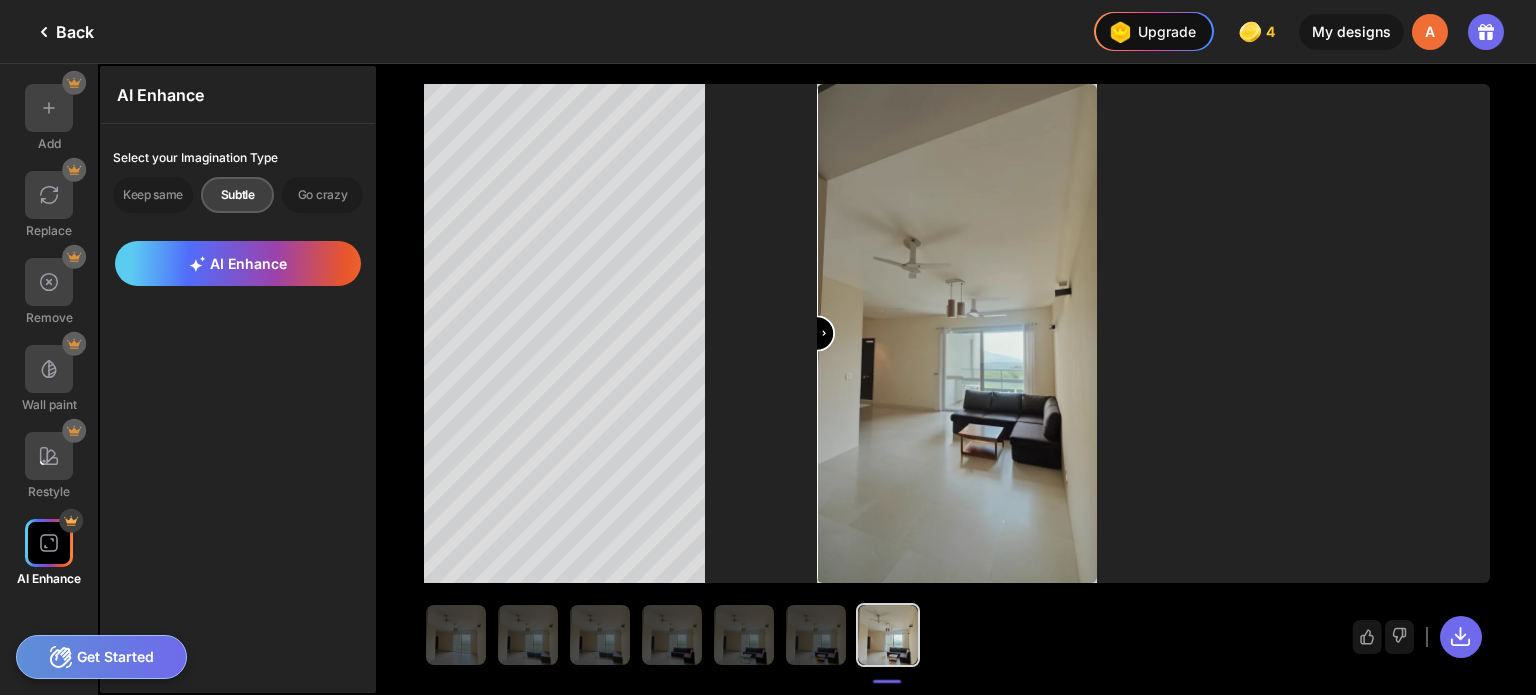 click at bounding box center [957, 335] 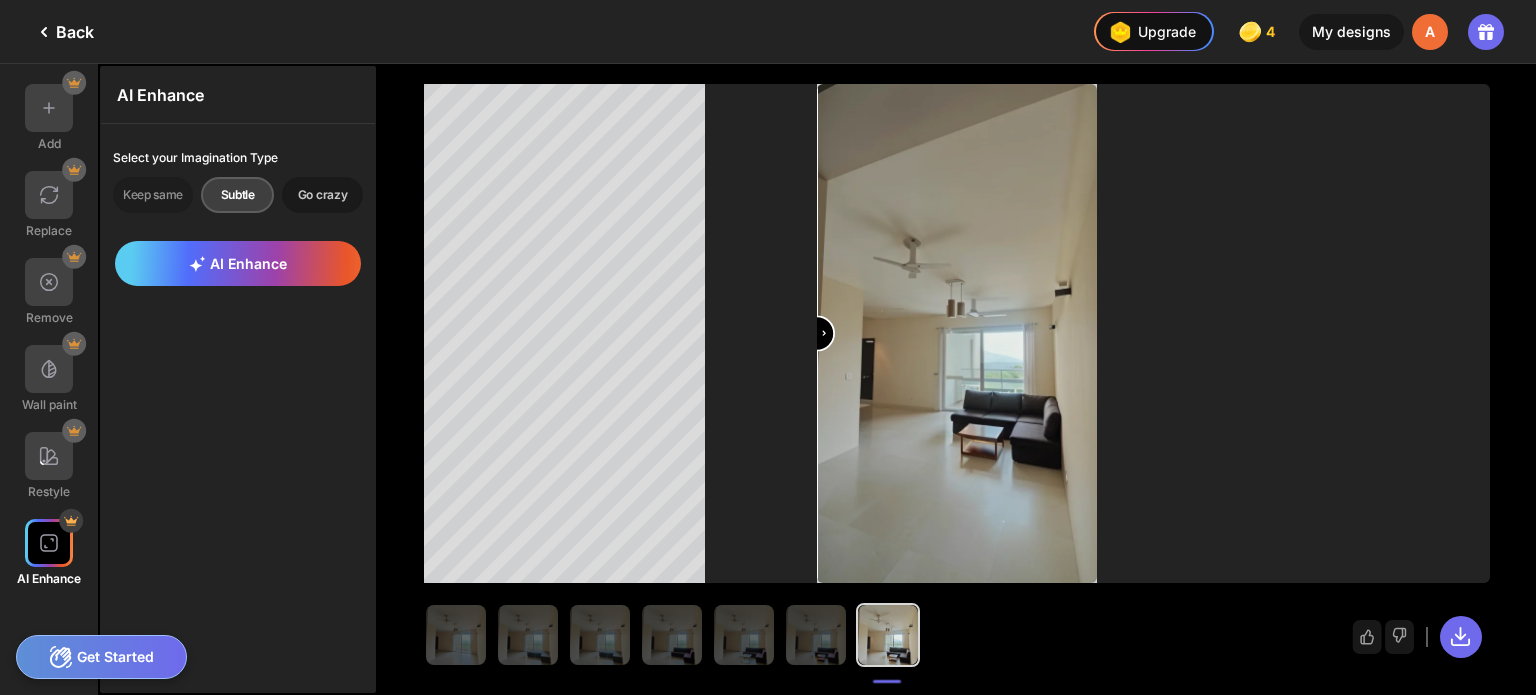 click on "Go crazy" 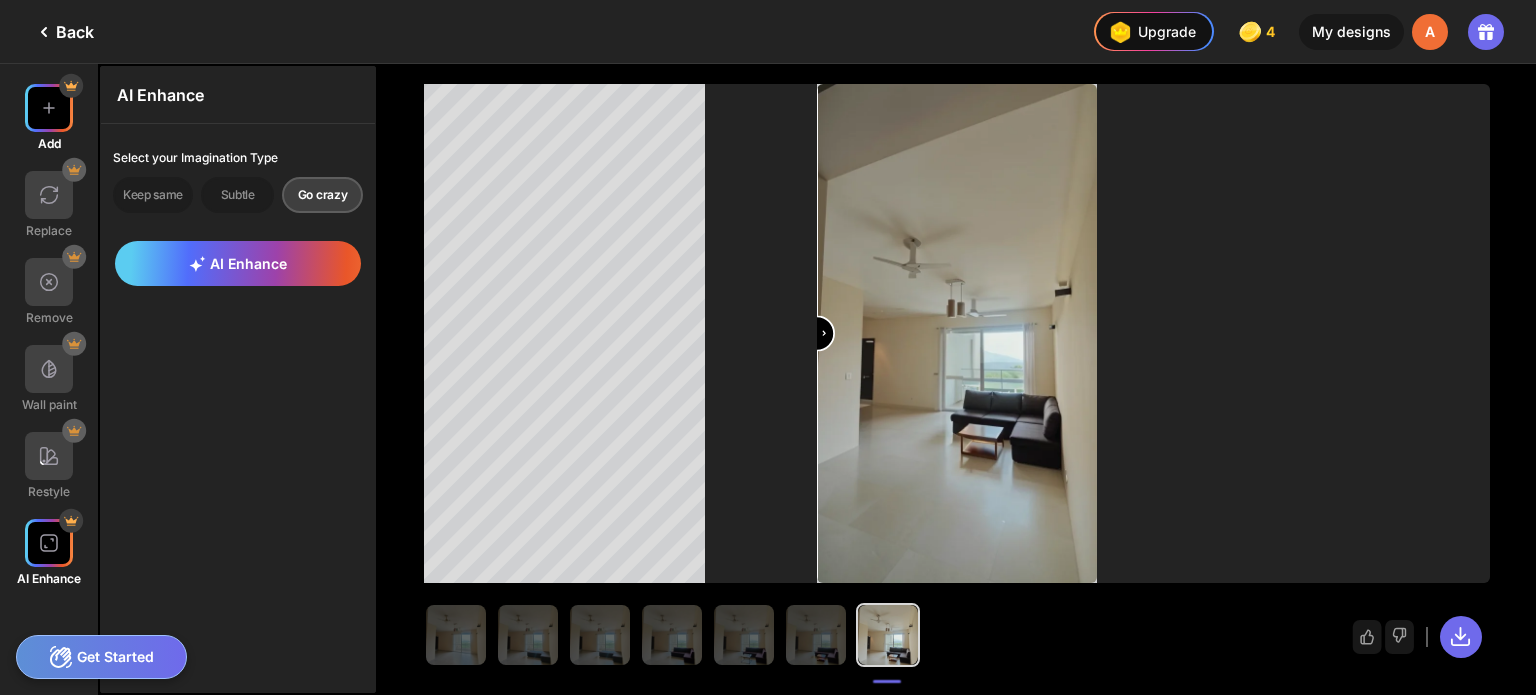 click on "Add" at bounding box center (49, 143) 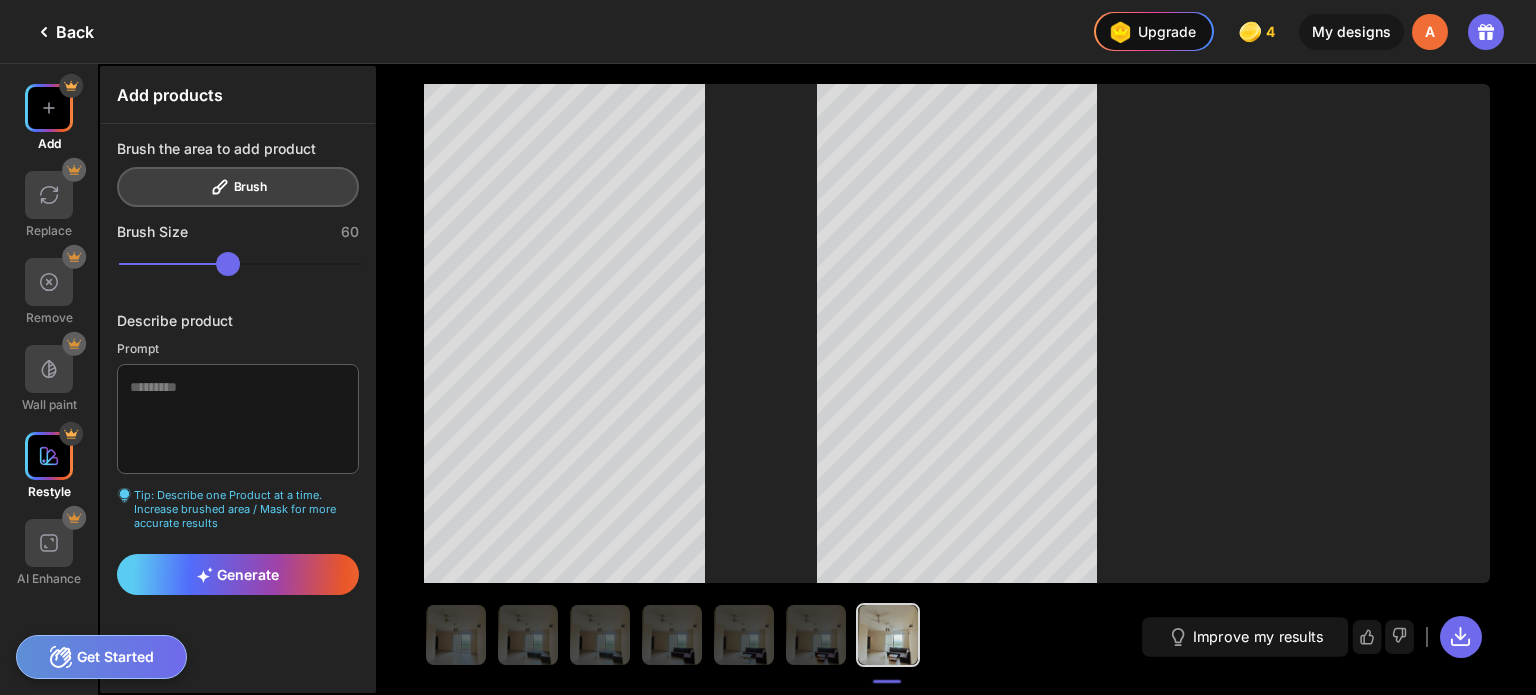click at bounding box center [49, 456] 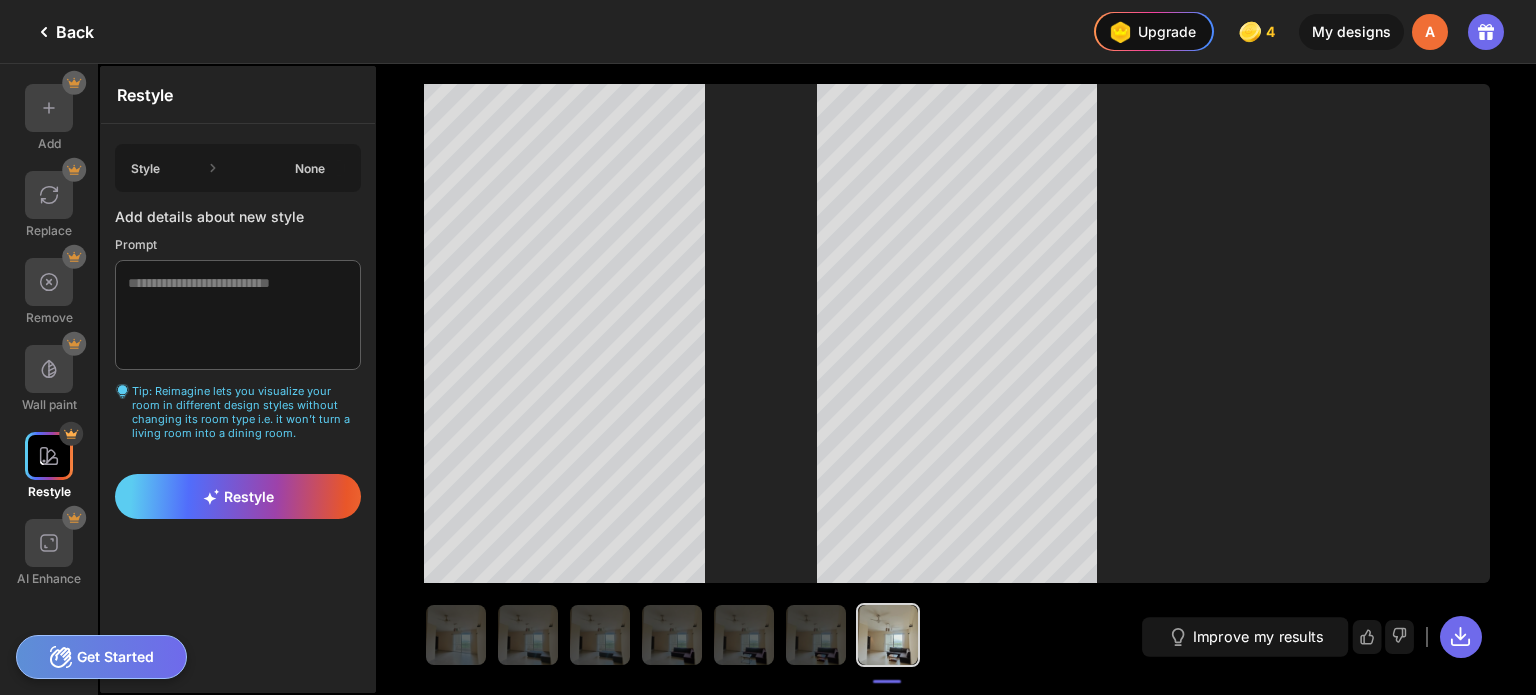 click on "Style None" at bounding box center (238, 168) 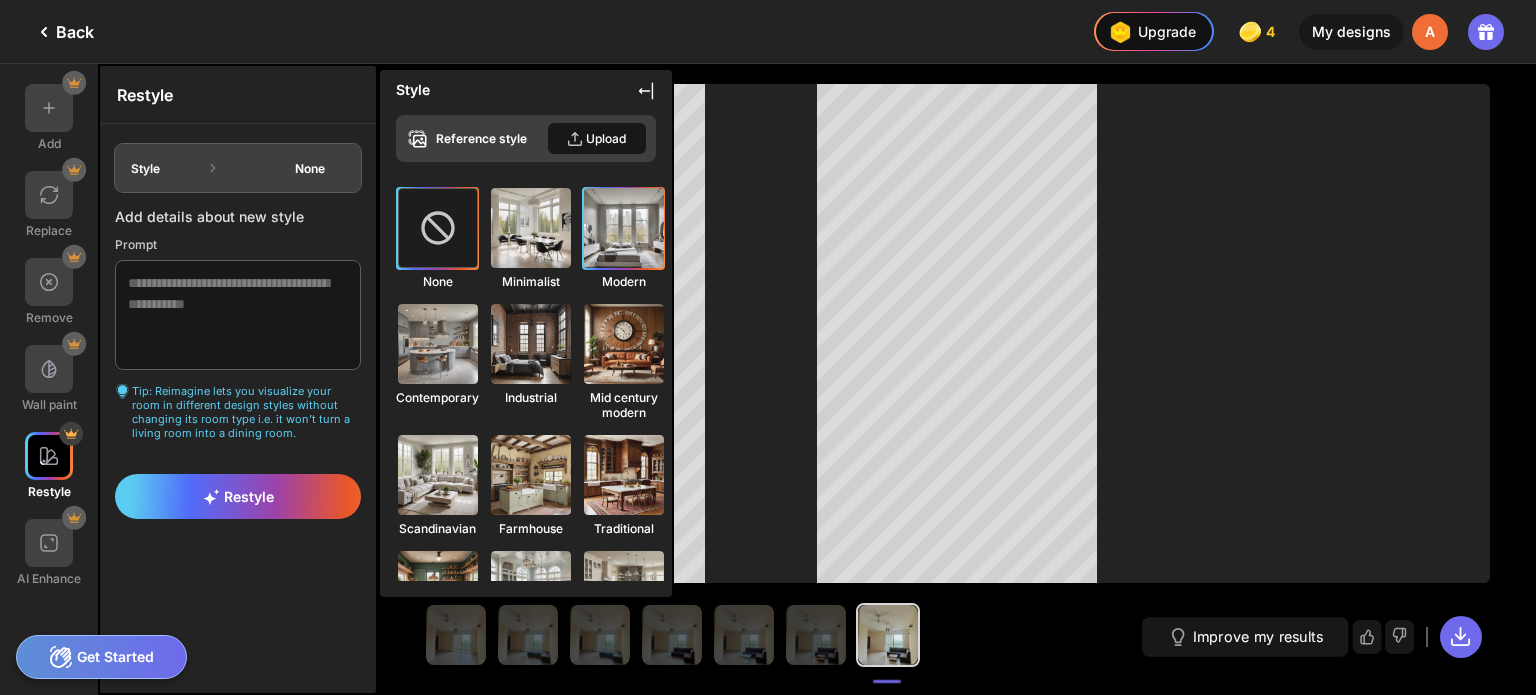 click at bounding box center (624, 228) 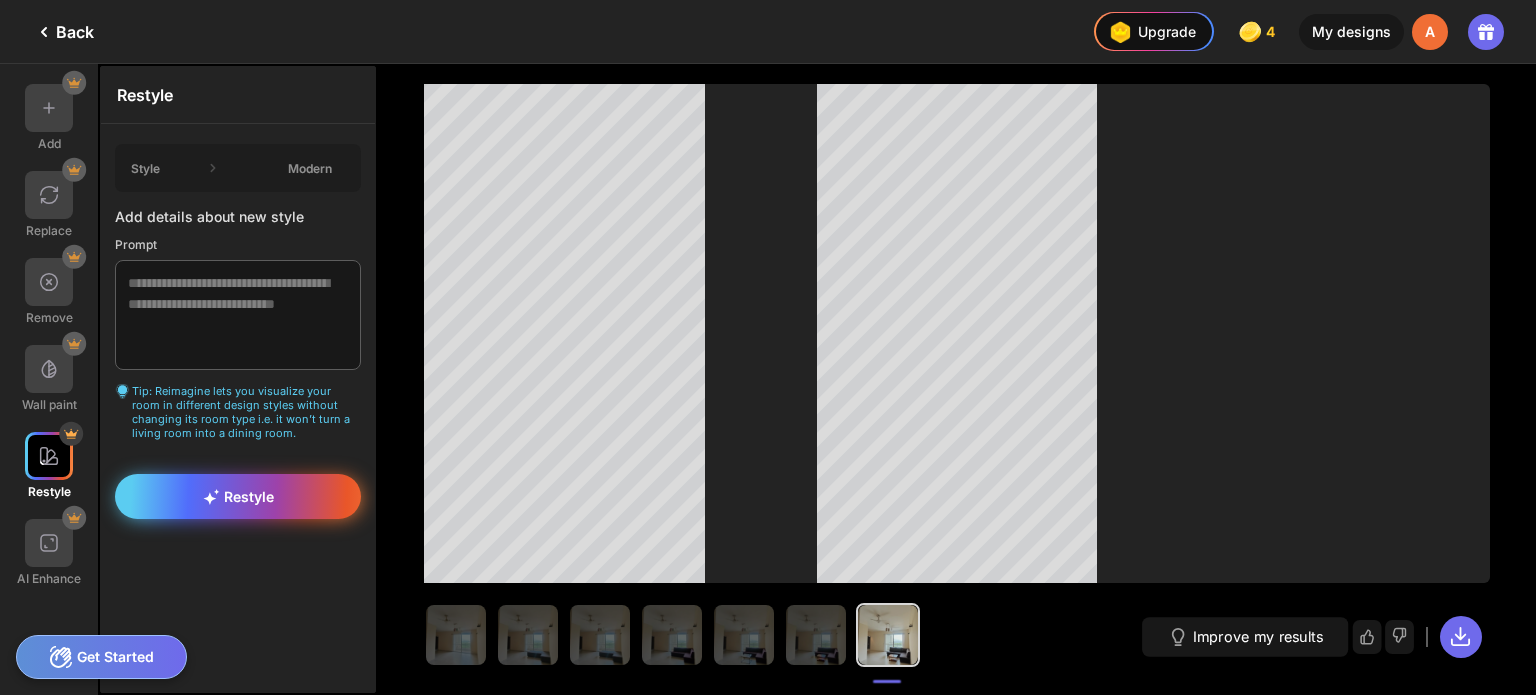 click 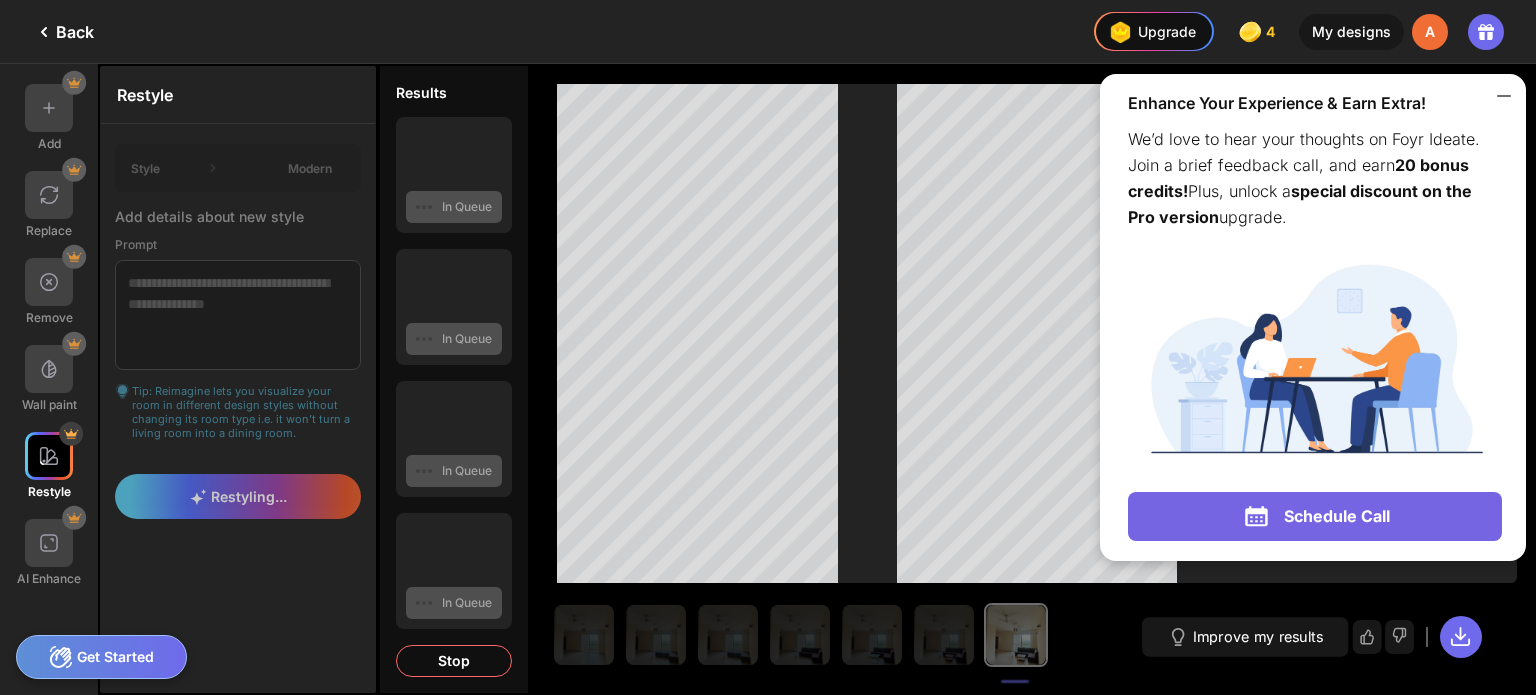 click 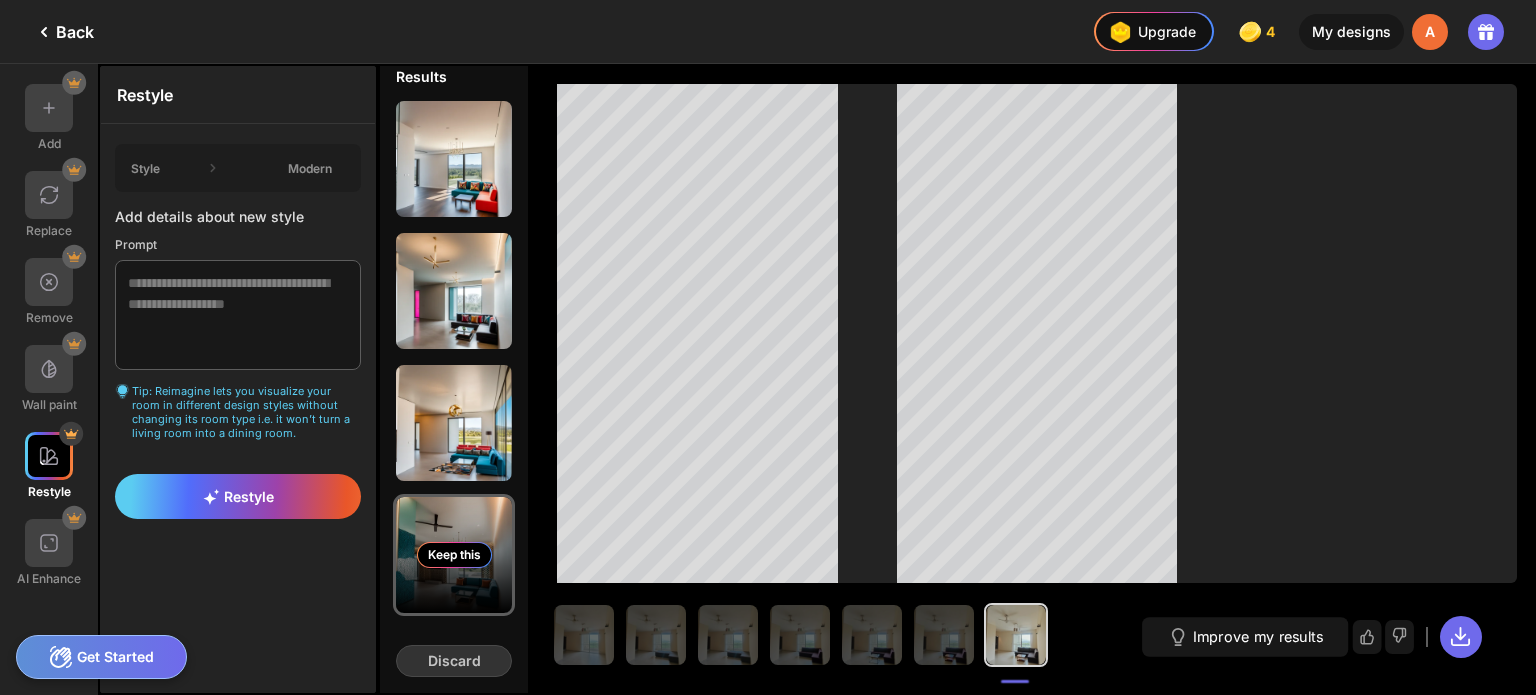 scroll, scrollTop: 0, scrollLeft: 0, axis: both 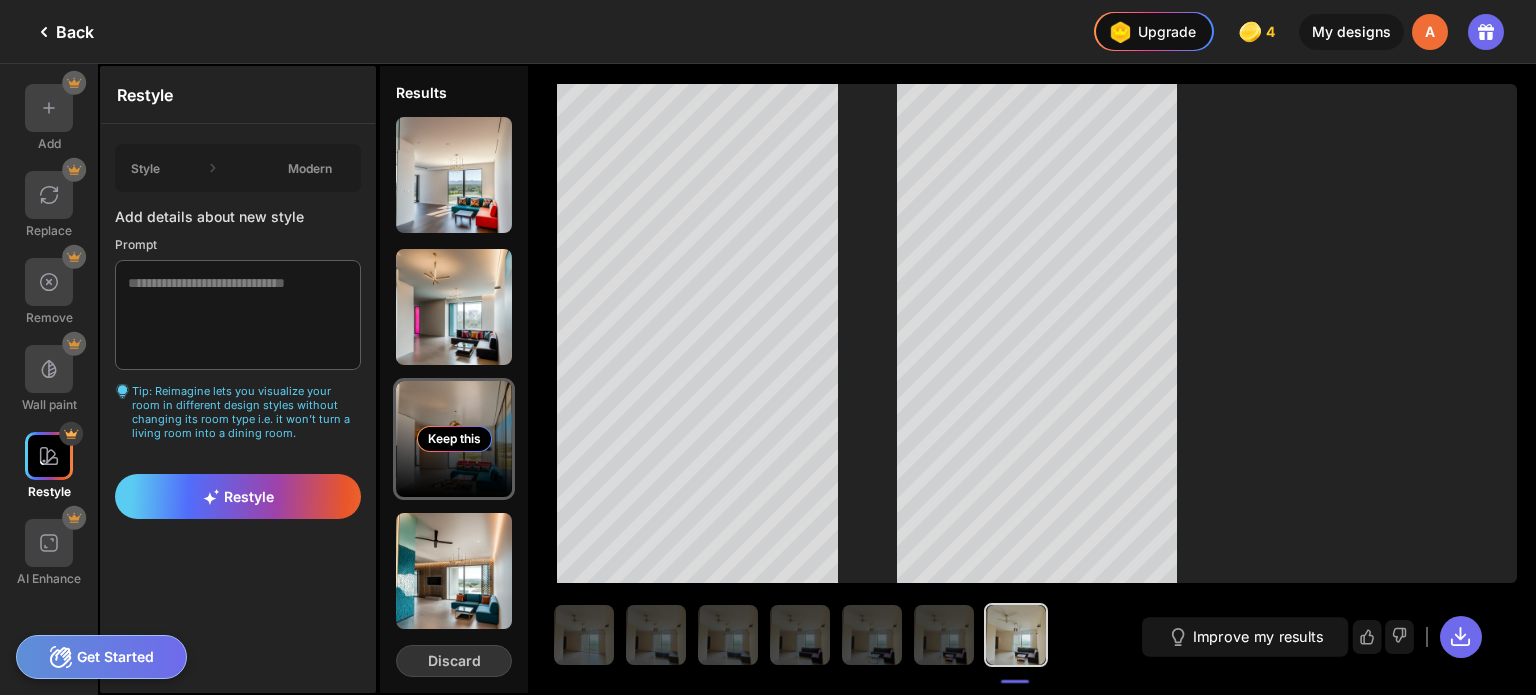 click on "Keep this" at bounding box center (454, 439) 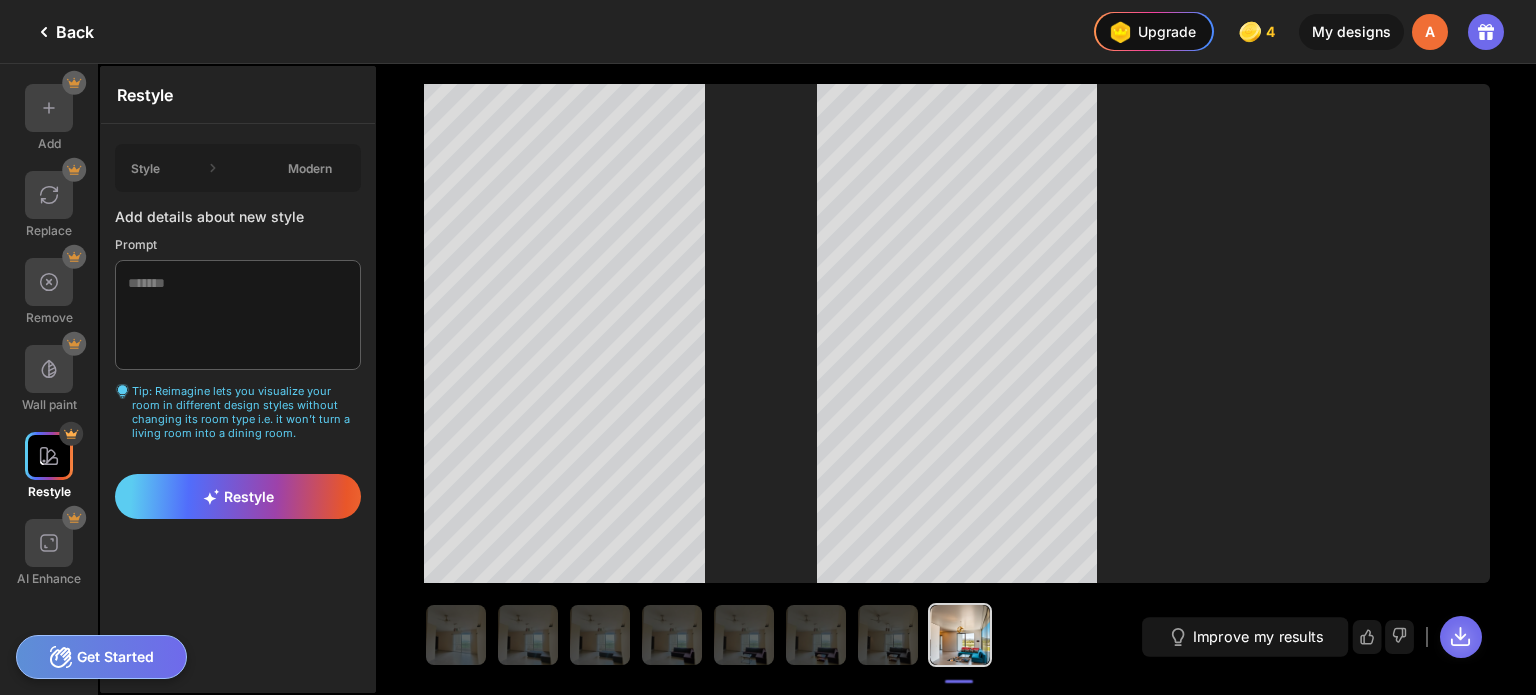 click 